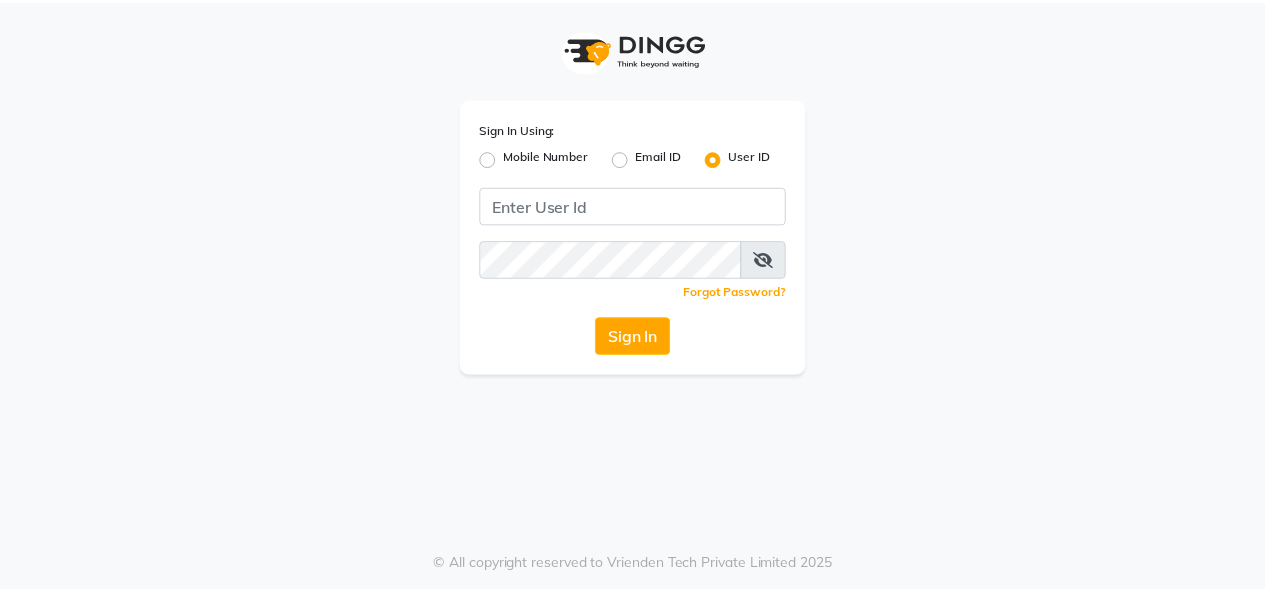 scroll, scrollTop: 0, scrollLeft: 0, axis: both 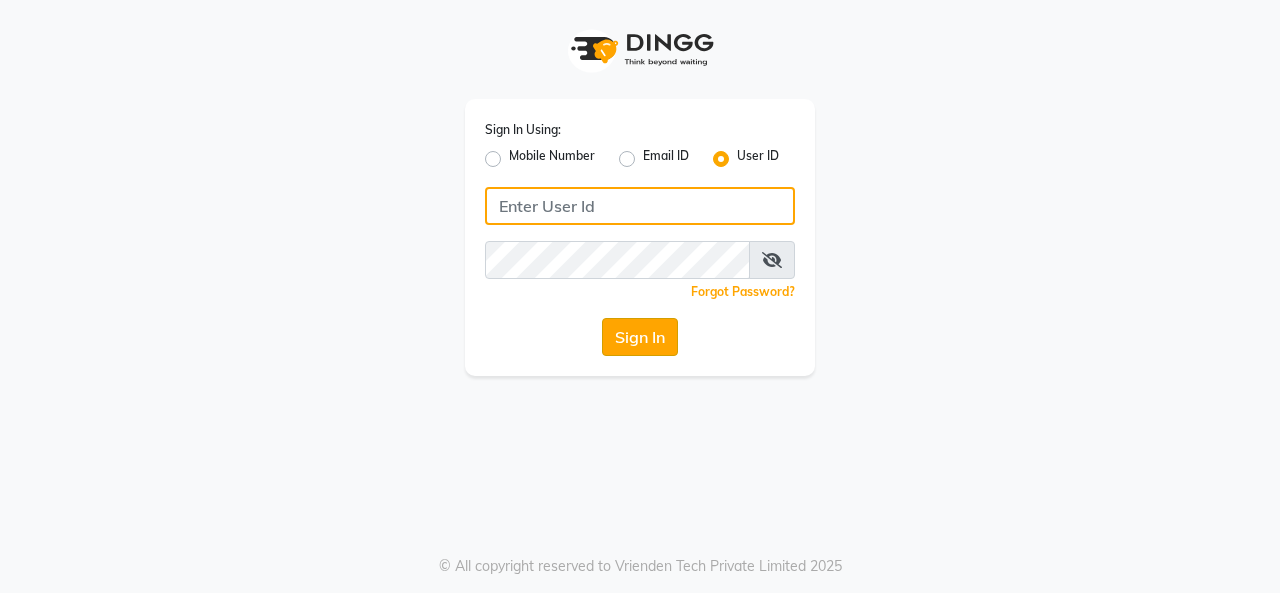 type on "Beauty" 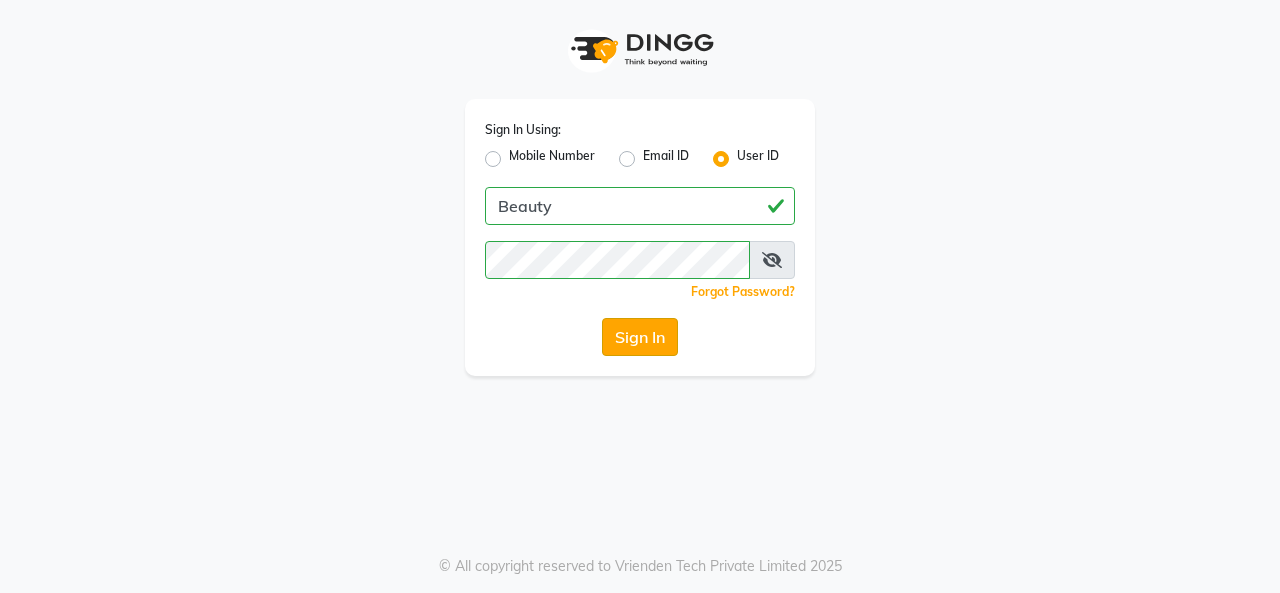 click on "Sign In" 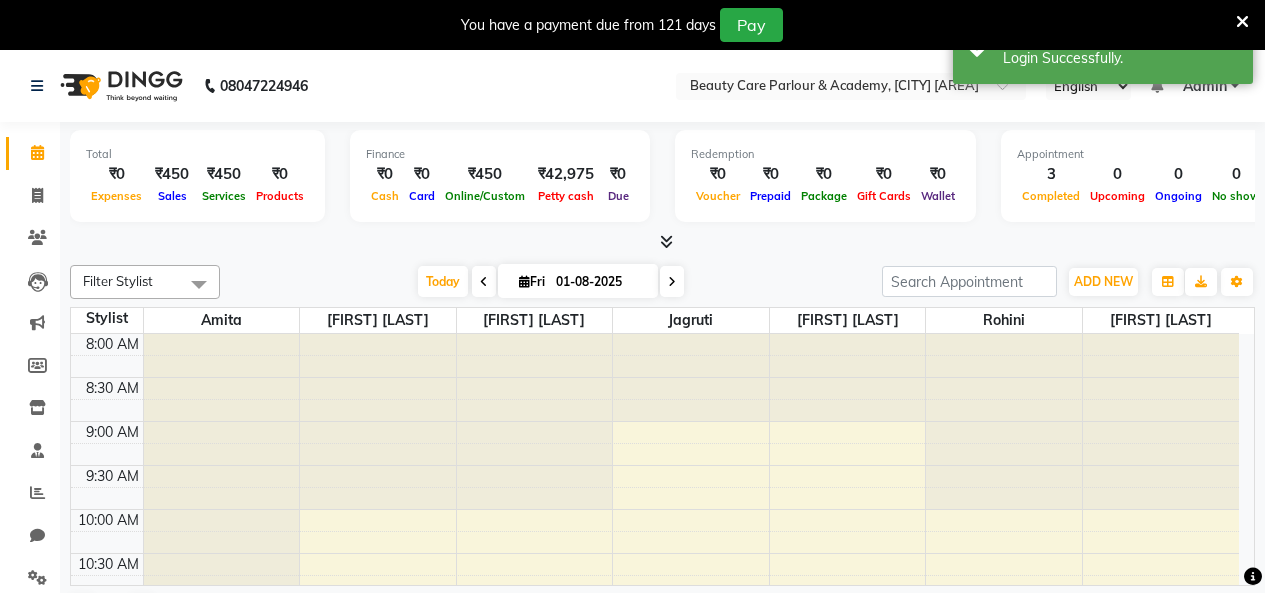 scroll, scrollTop: 0, scrollLeft: 0, axis: both 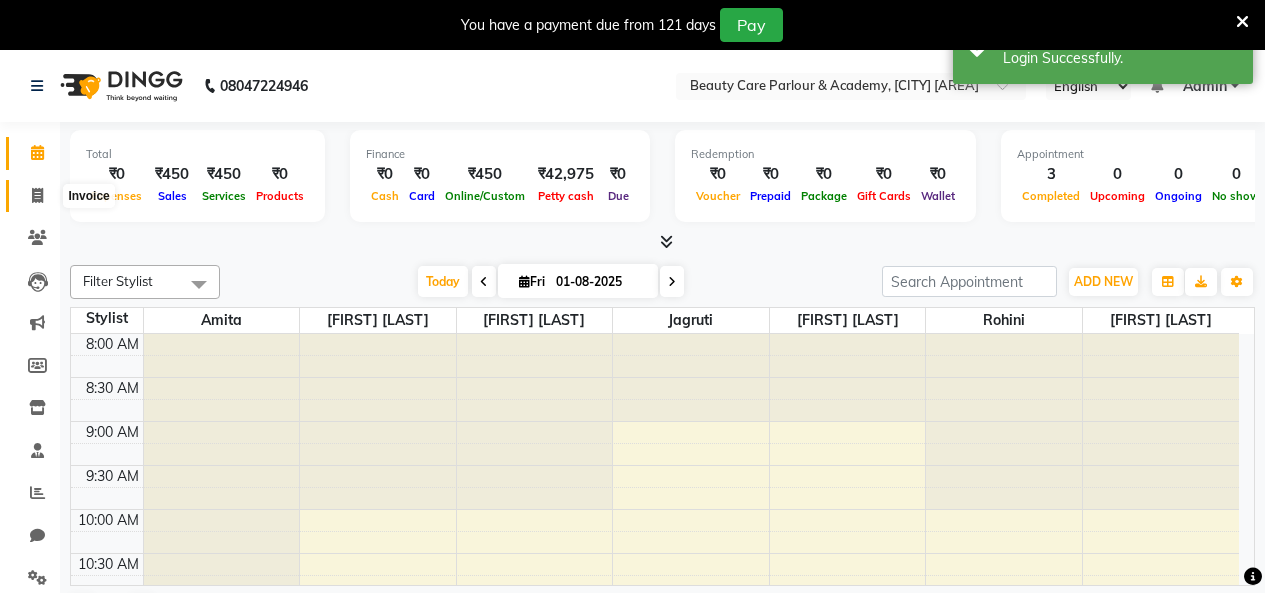 click 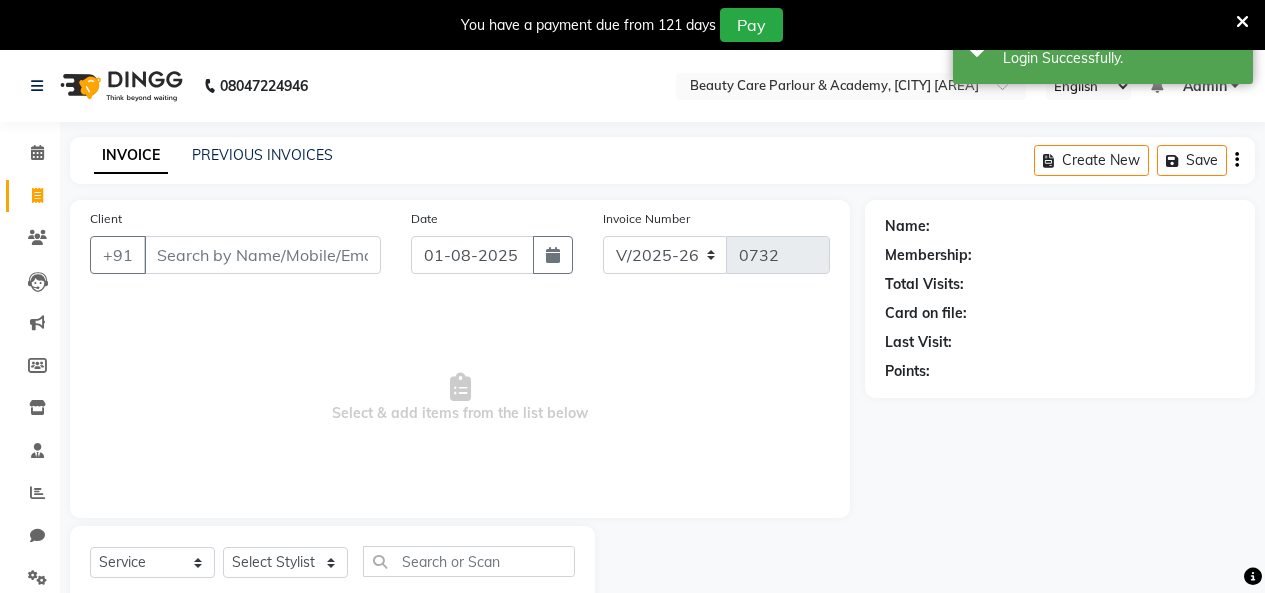 click on "Client" at bounding box center [262, 255] 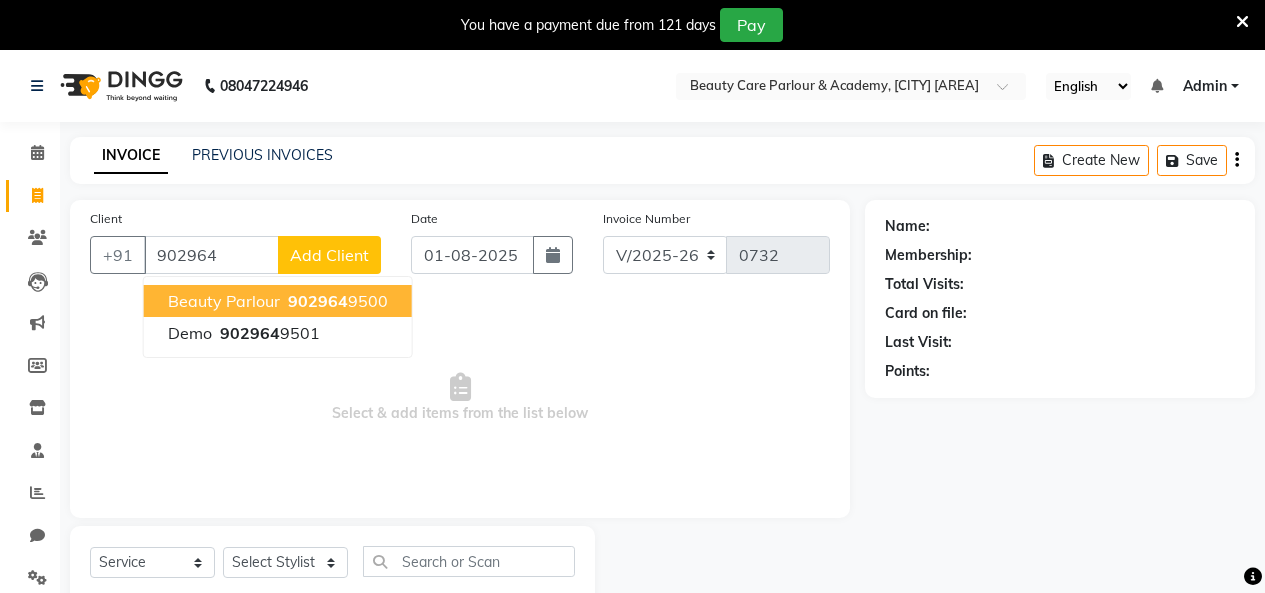 click on "902964" at bounding box center (318, 301) 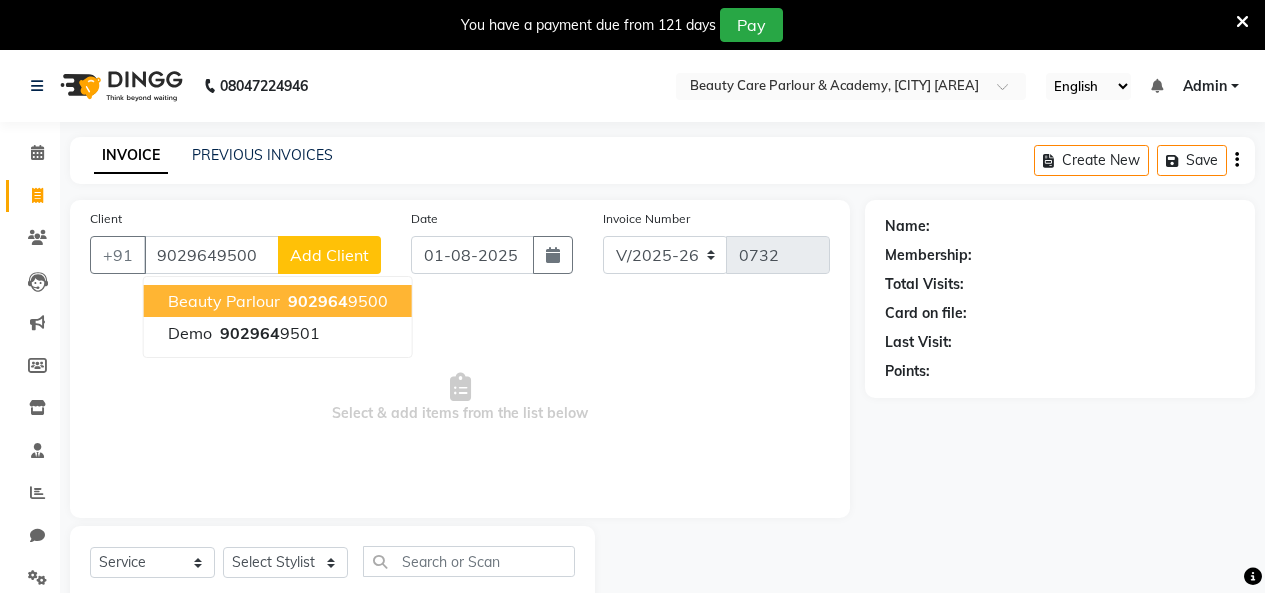 type on "9029649500" 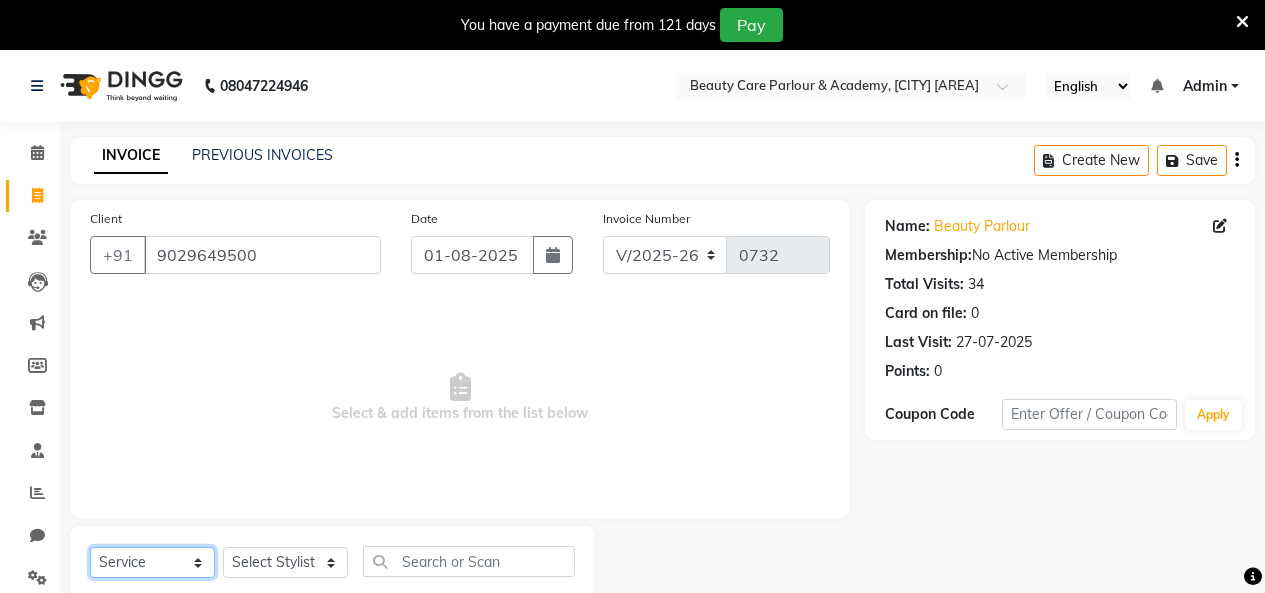 click on "Select  Service  Product  Membership  Package Voucher Prepaid Gift Card" 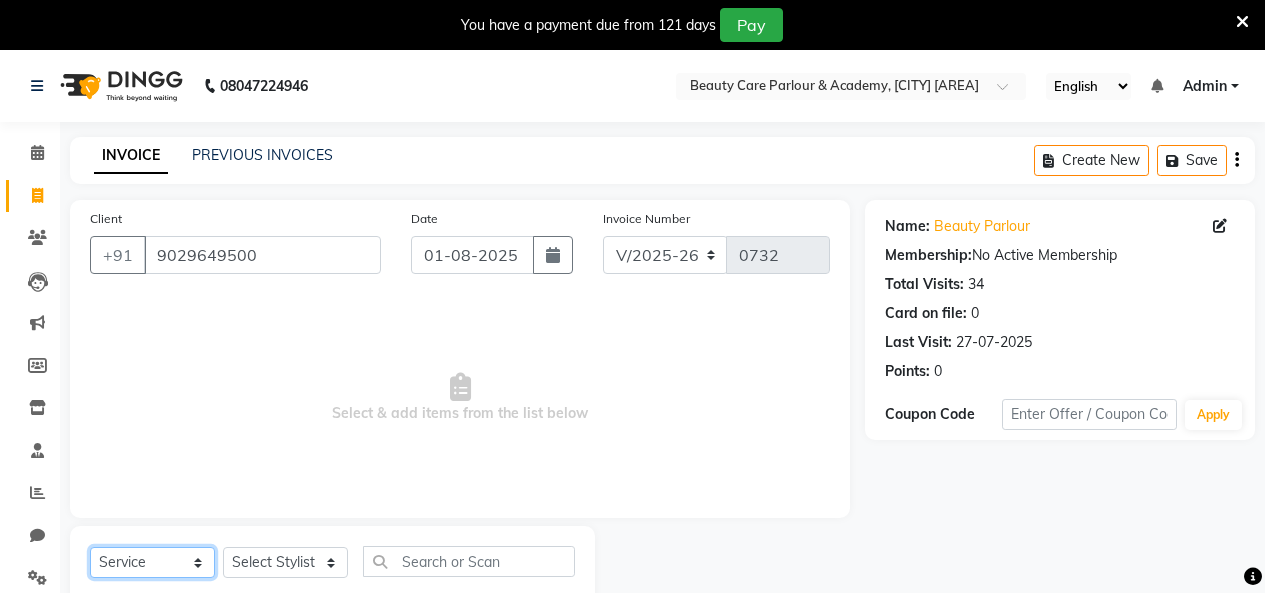 click on "Select  Service  Product  Membership  Package Voucher Prepaid Gift Card" 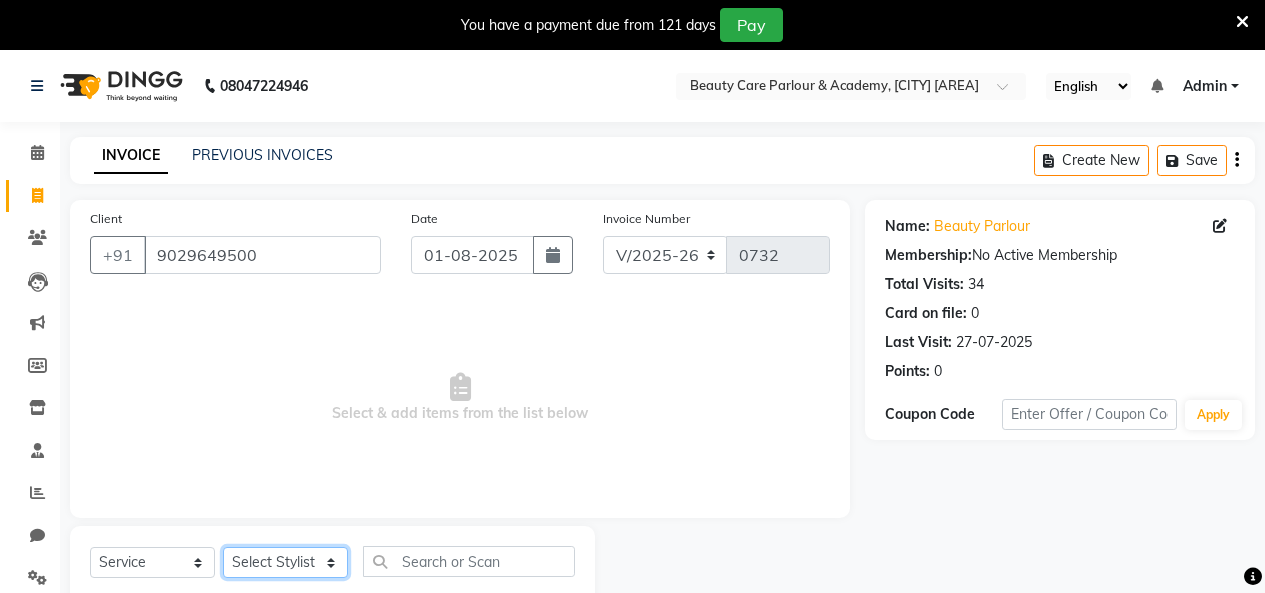 click on "Select Stylist [FIRST] [LAST] [FIRST] [LAST] [FIRST] [LAST] [FIRST] [LAST] [FIRST] [LAST] [FIRST] [LAST]" 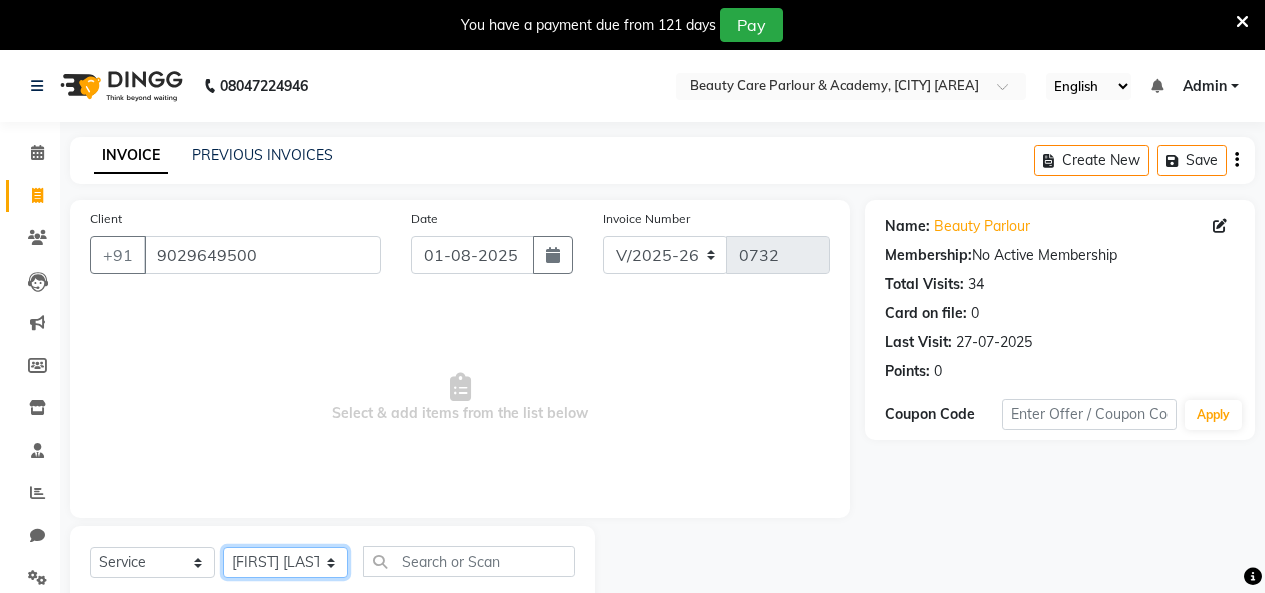 click on "Select Stylist [FIRST] [LAST] [FIRST] [LAST] [FIRST] [LAST] [FIRST] [LAST] [FIRST] [LAST] [FIRST] [LAST]" 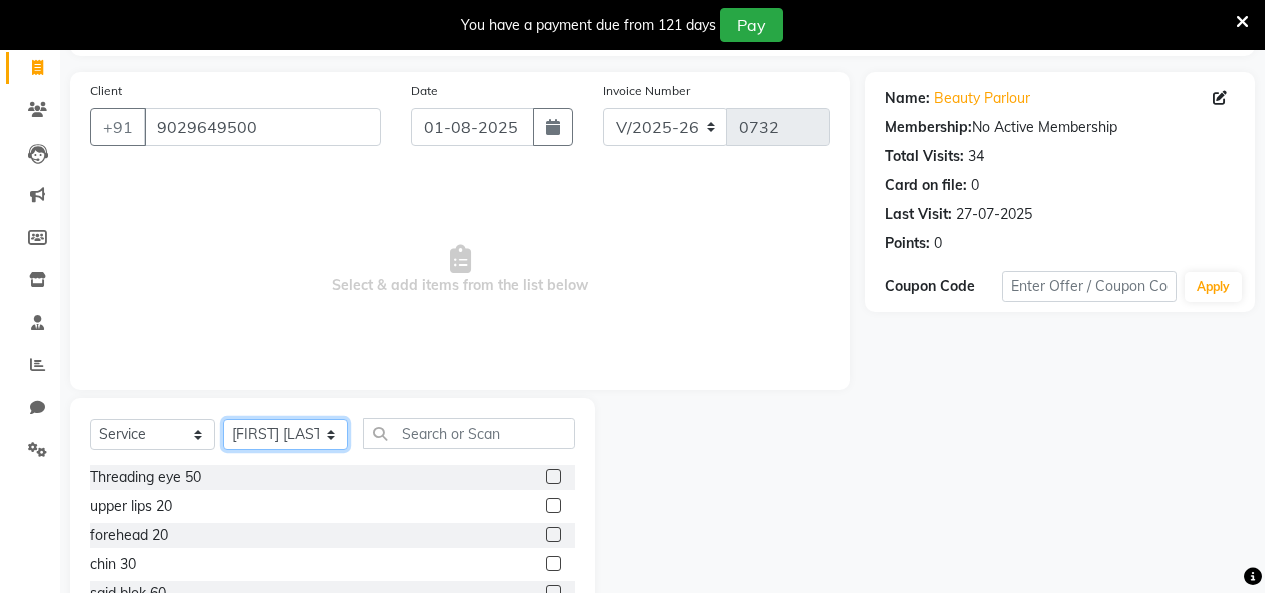 scroll, scrollTop: 152, scrollLeft: 0, axis: vertical 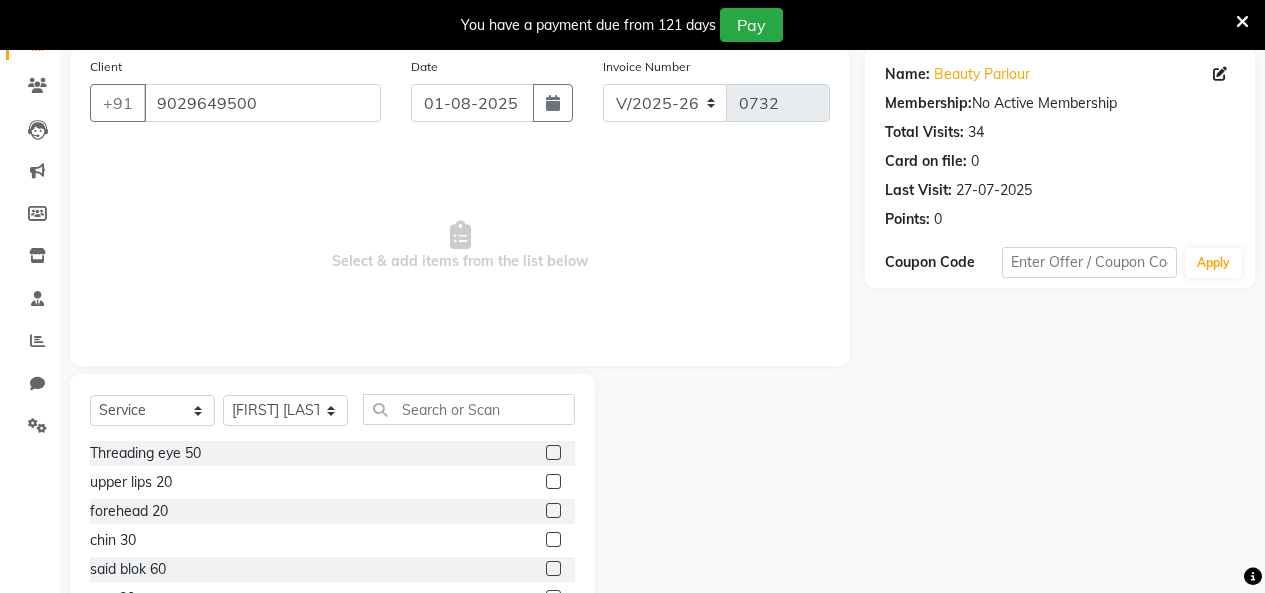 click on "said blok  60" 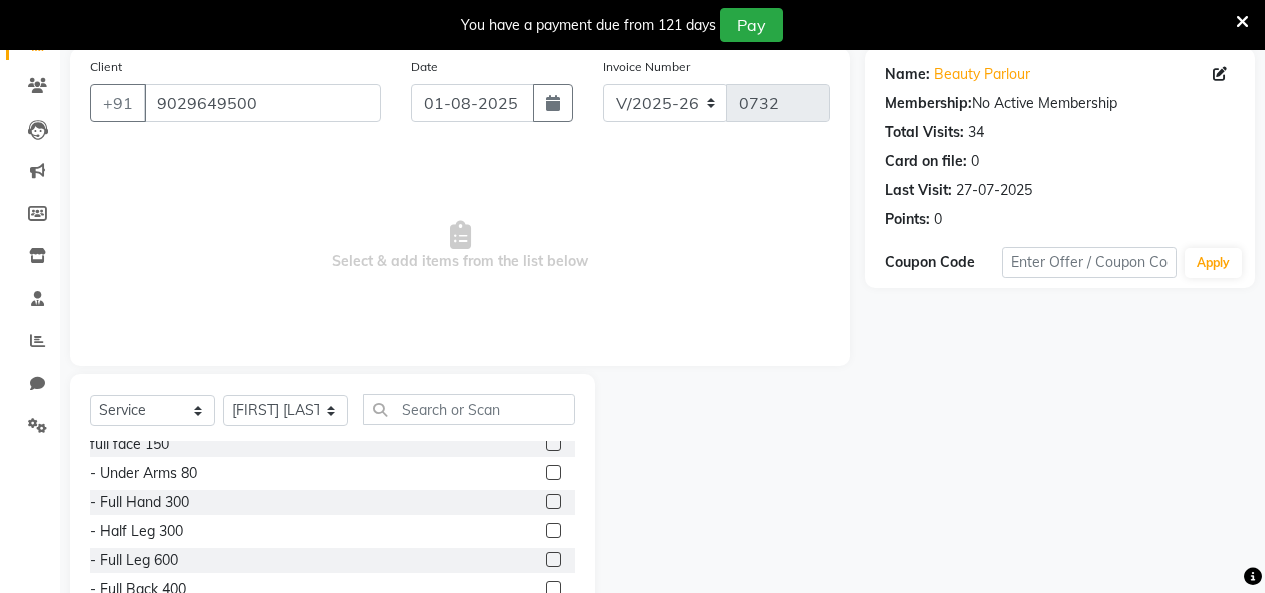 scroll, scrollTop: 298, scrollLeft: 0, axis: vertical 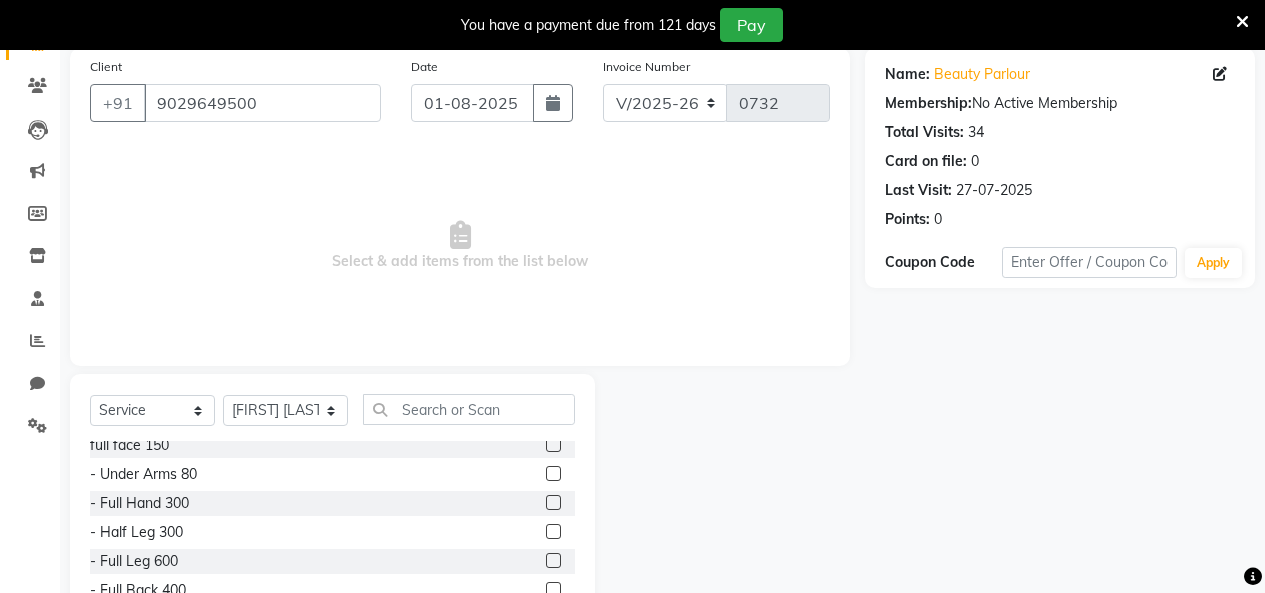 click 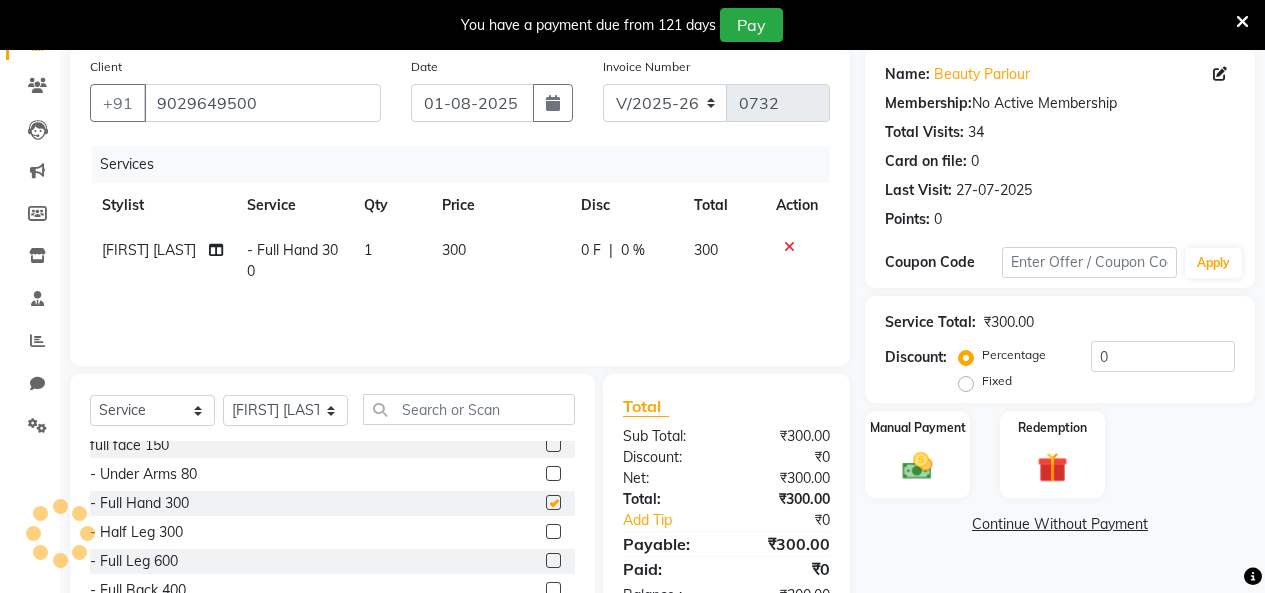 checkbox on "false" 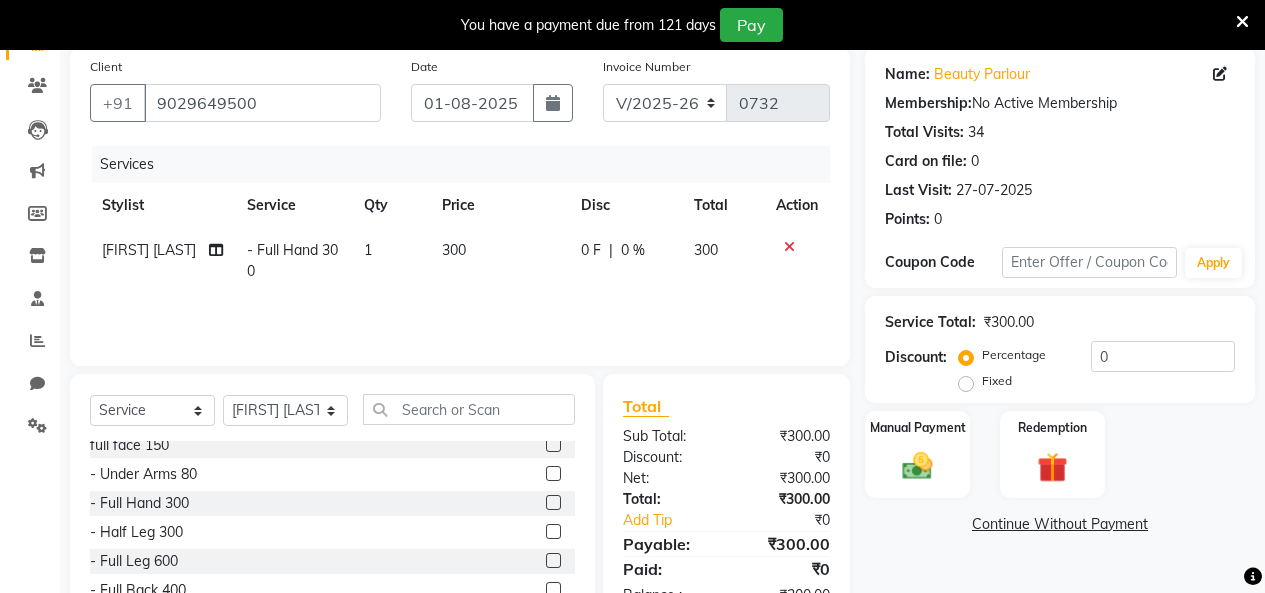 click on "0 %" 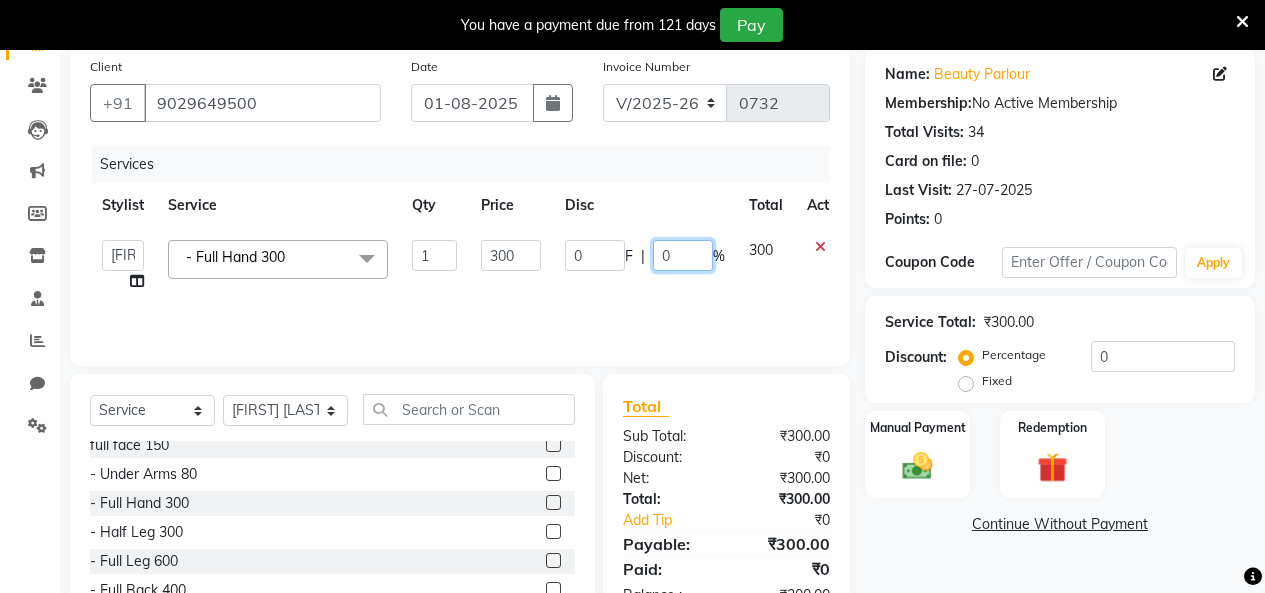 click on "0" 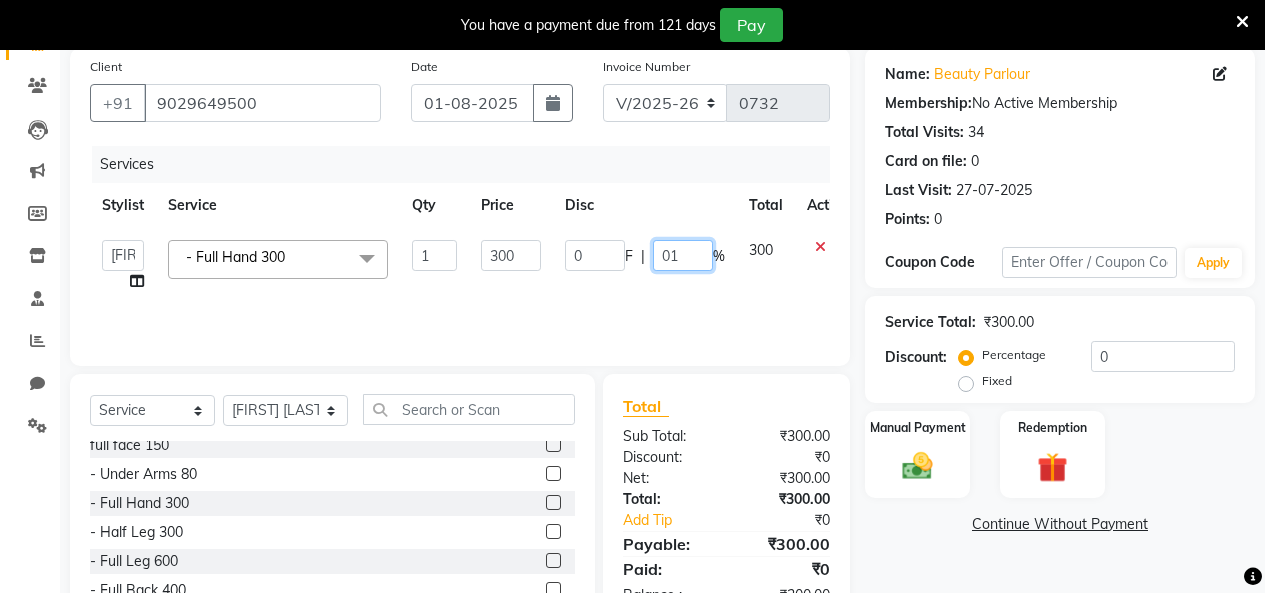 type on "015" 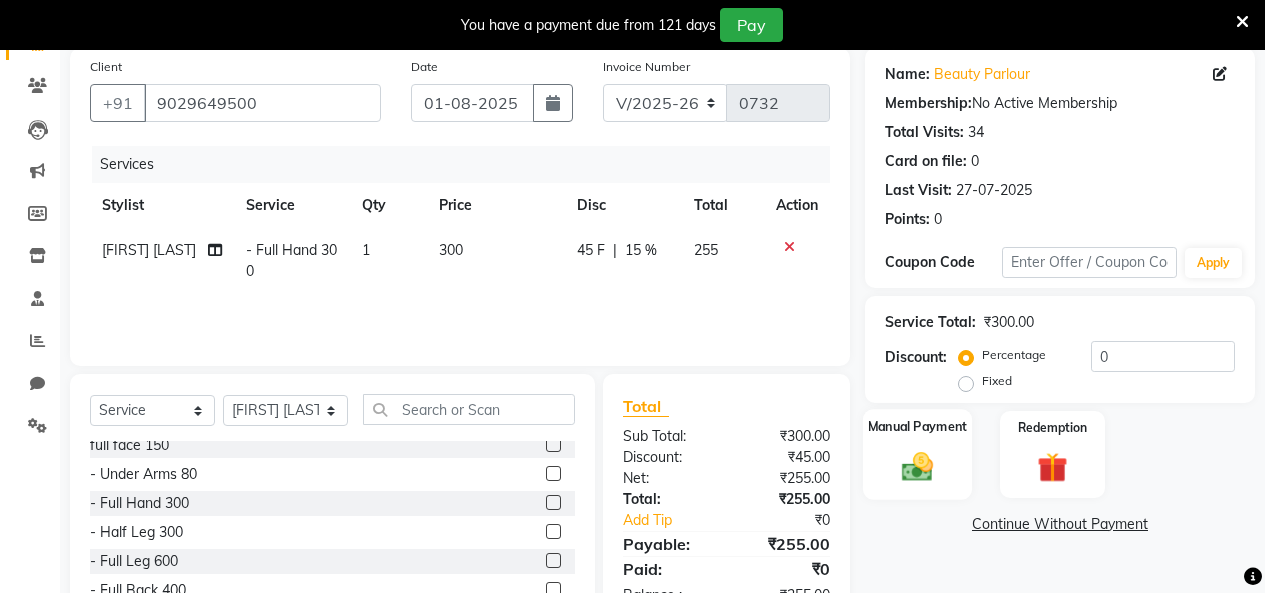 click on "Manual Payment" 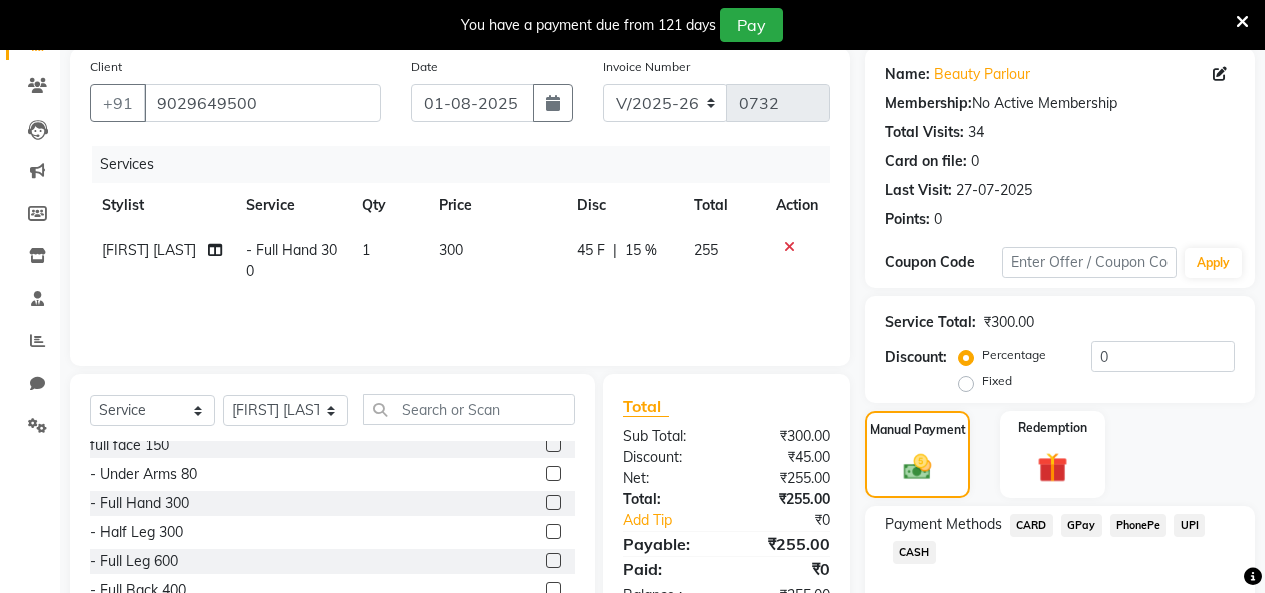 click on "15 %" 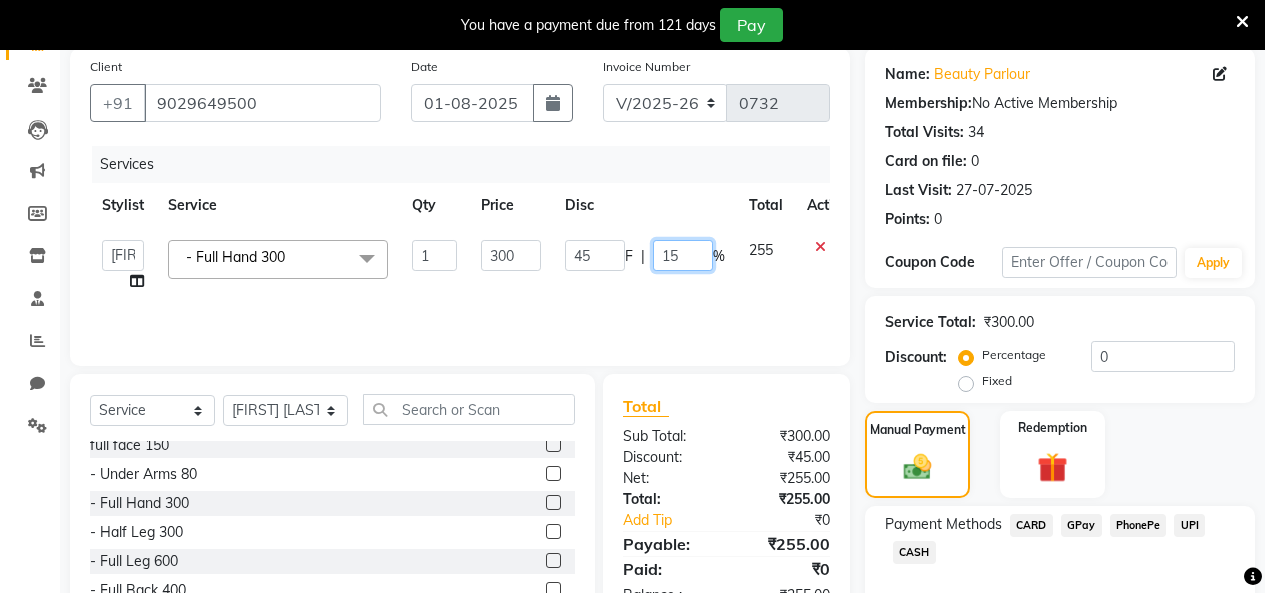 click on "15" 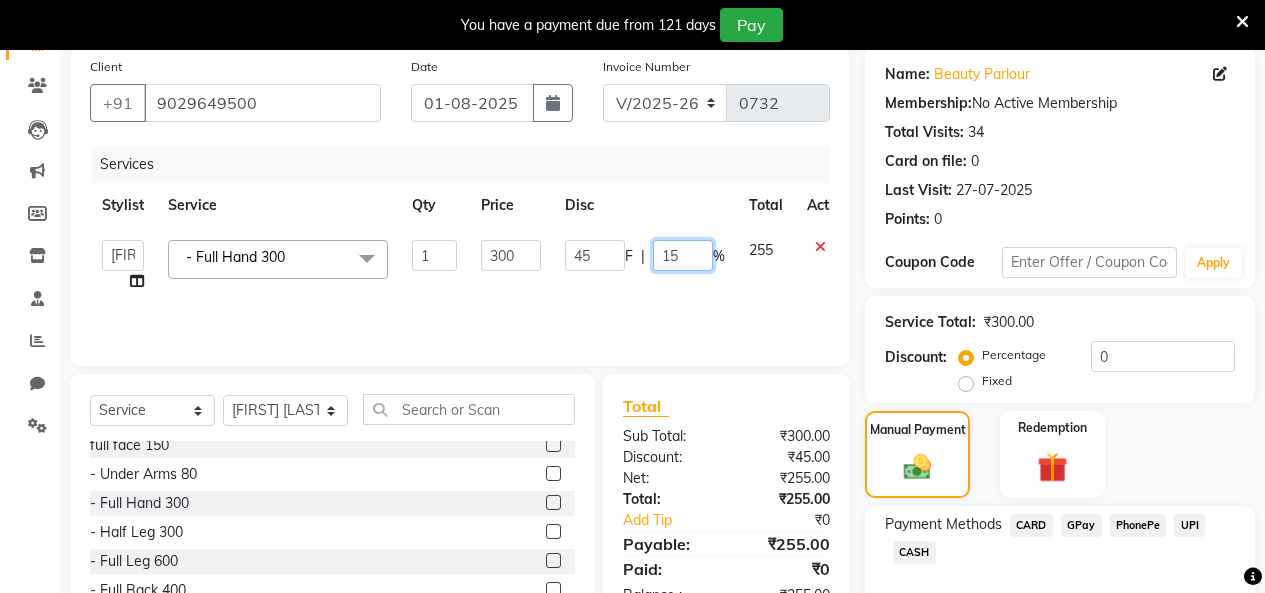 type on "15.5" 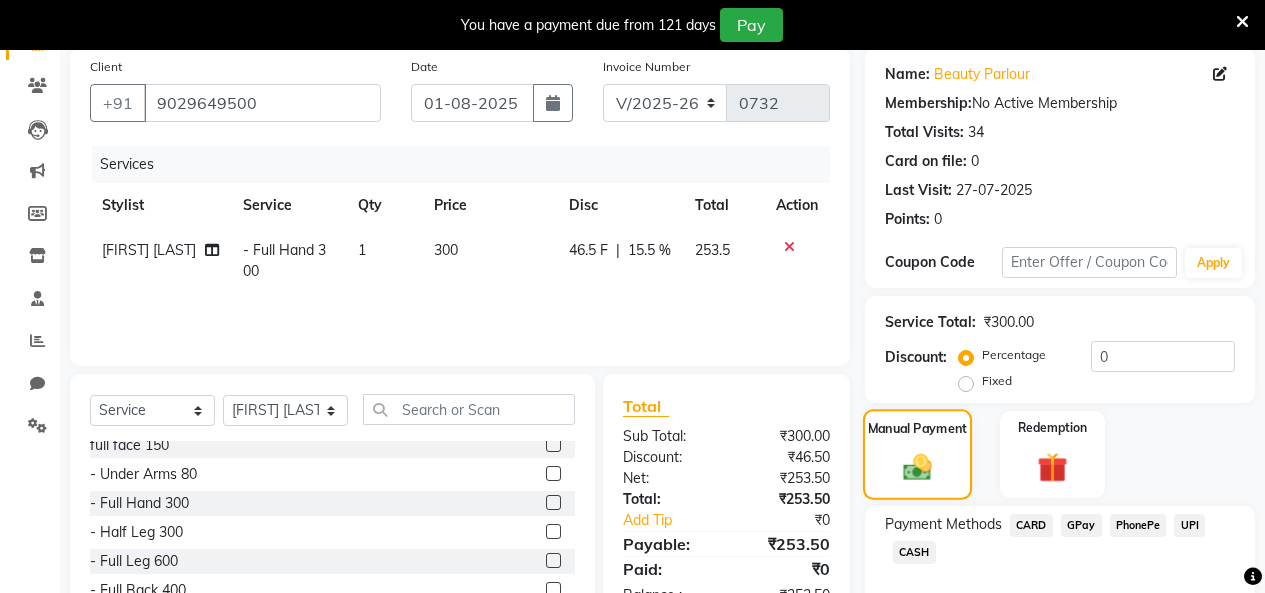 click 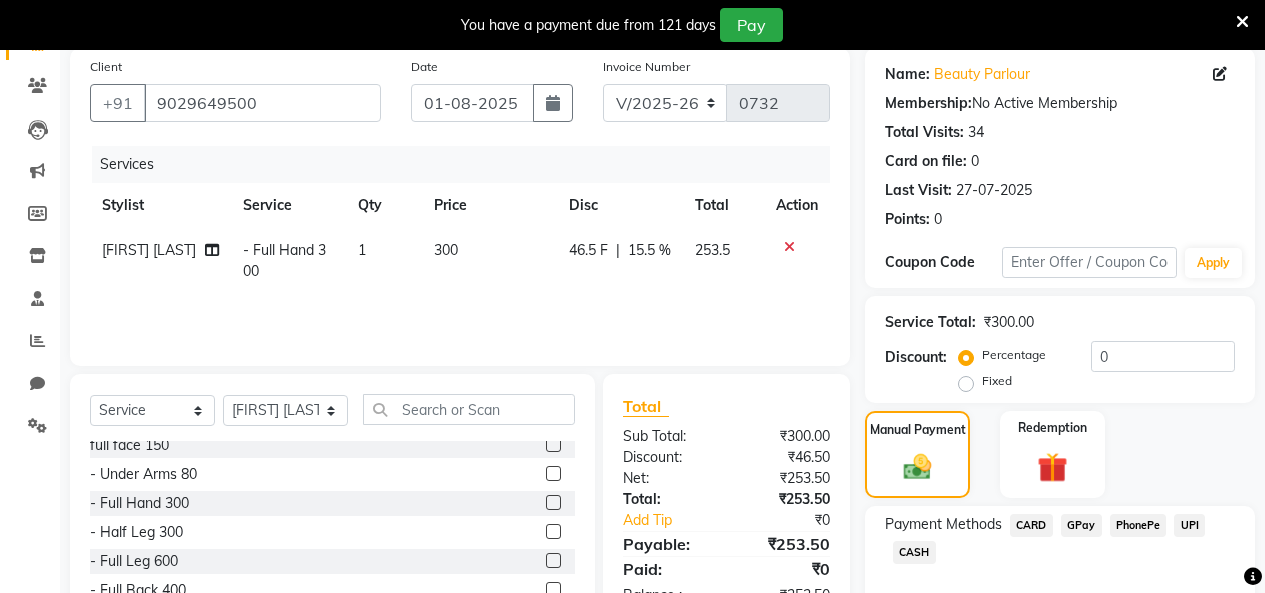 click on "15.5 %" 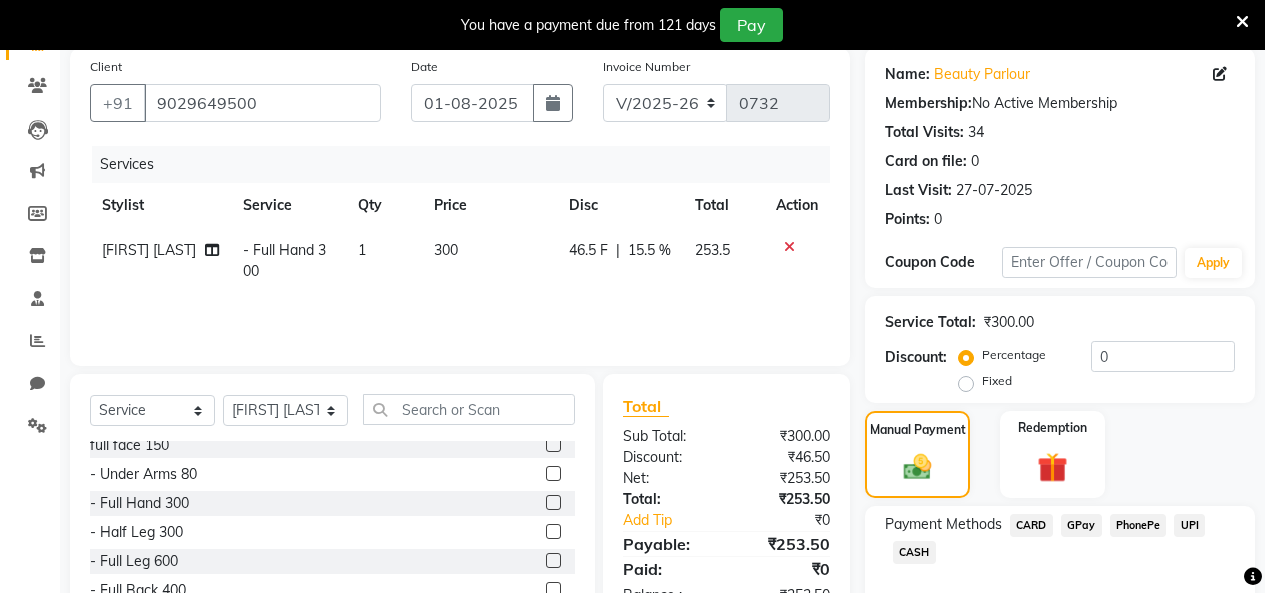 select on "76923" 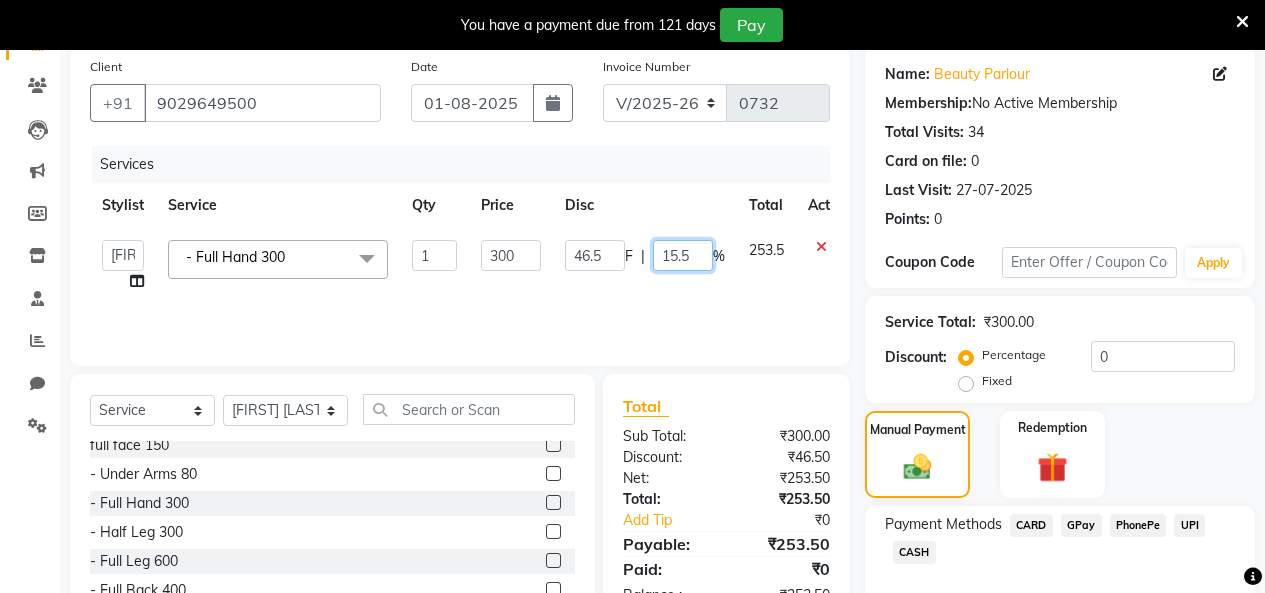 click on "15.5" 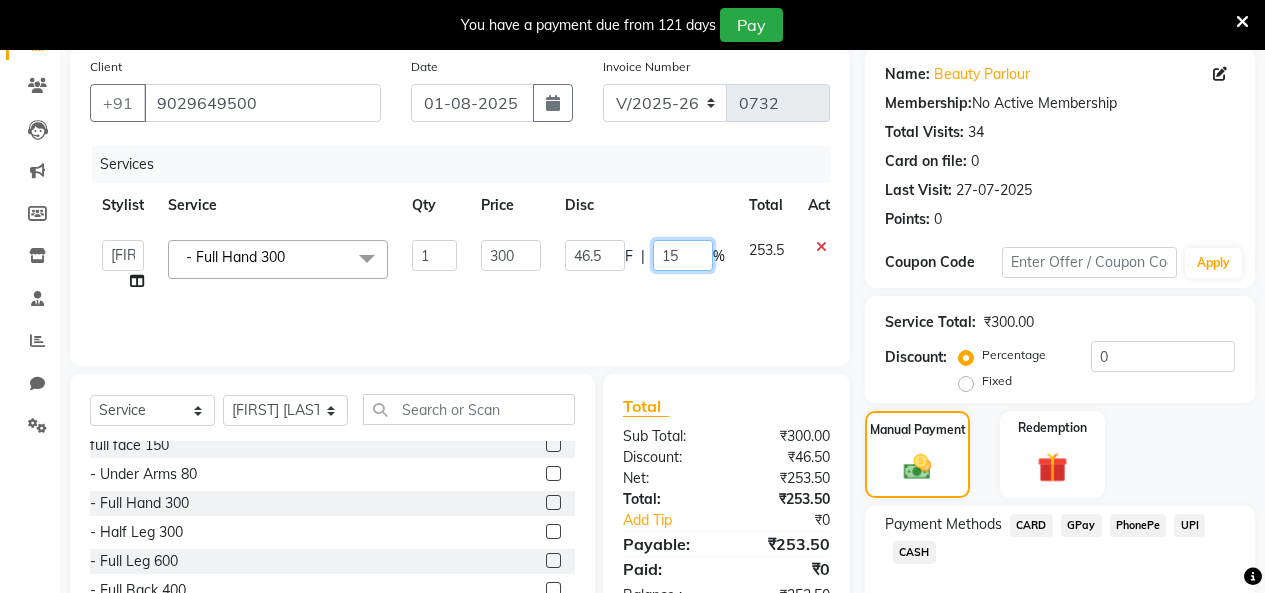 type on "15.7" 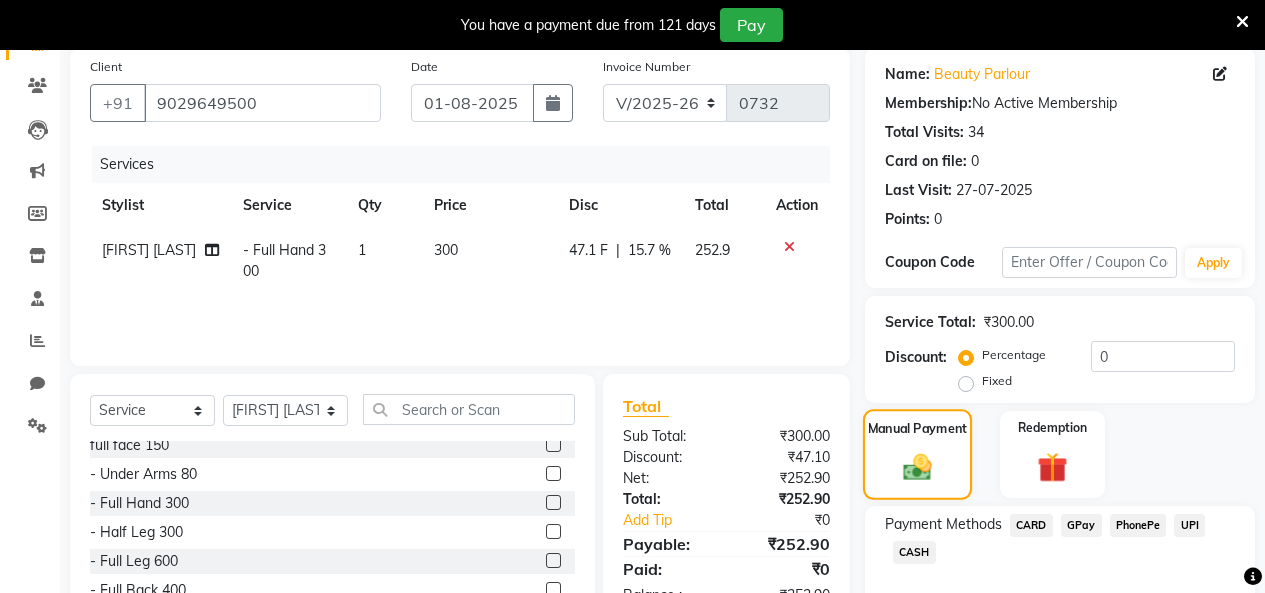 click on "Manual Payment" 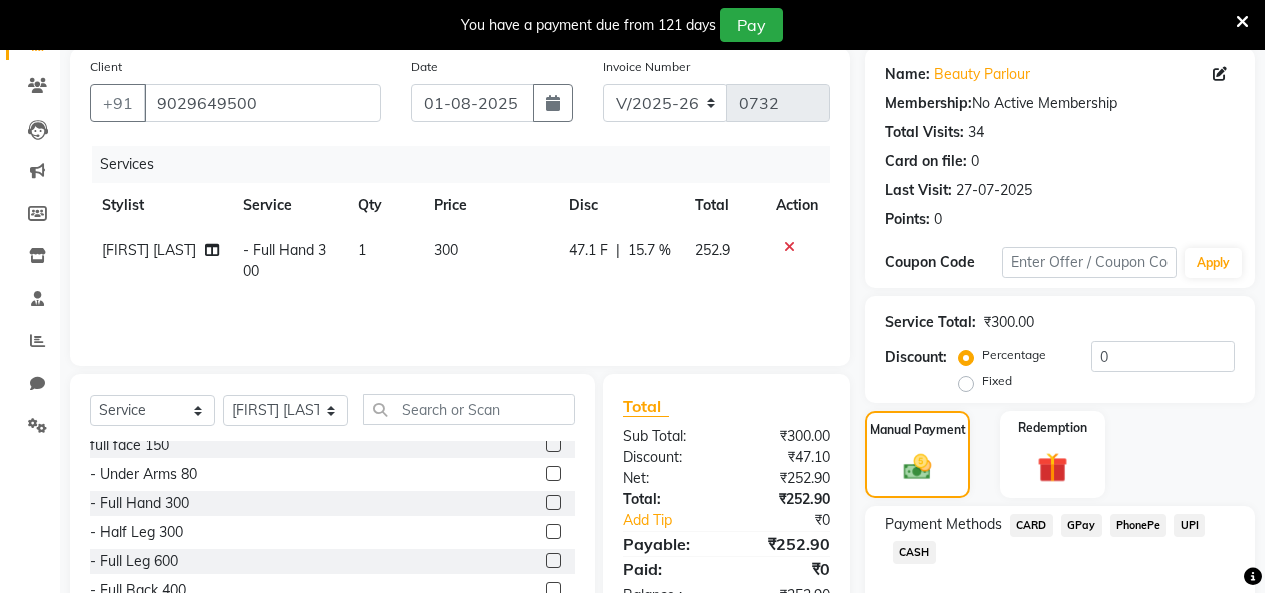 click on "15.7 %" 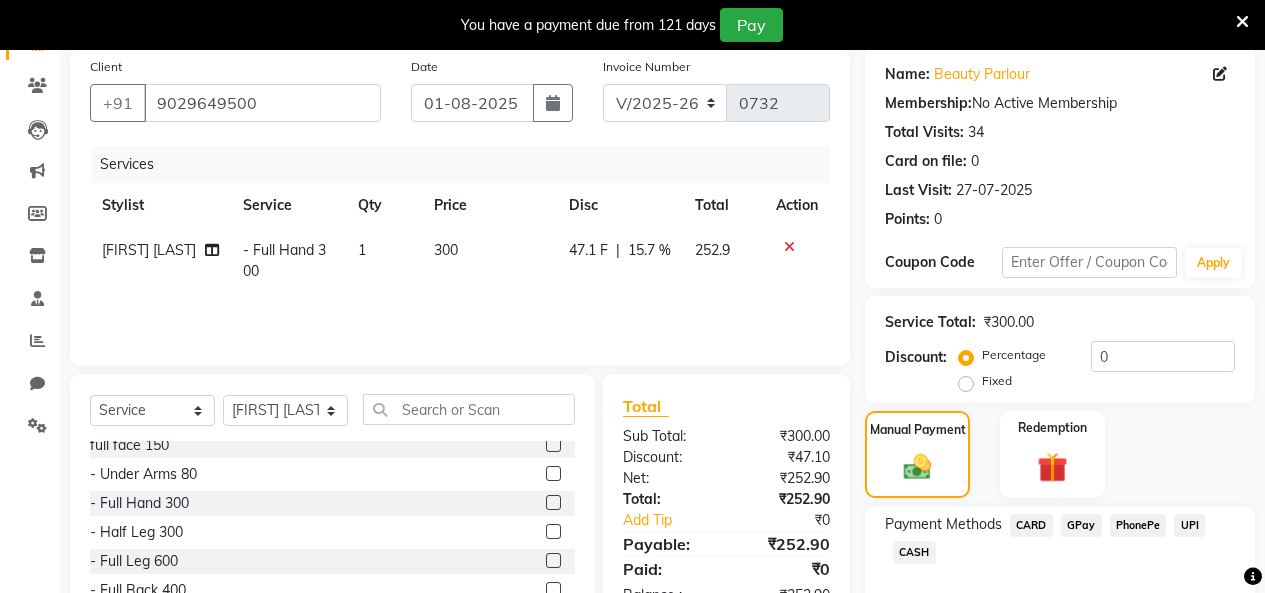 select on "76923" 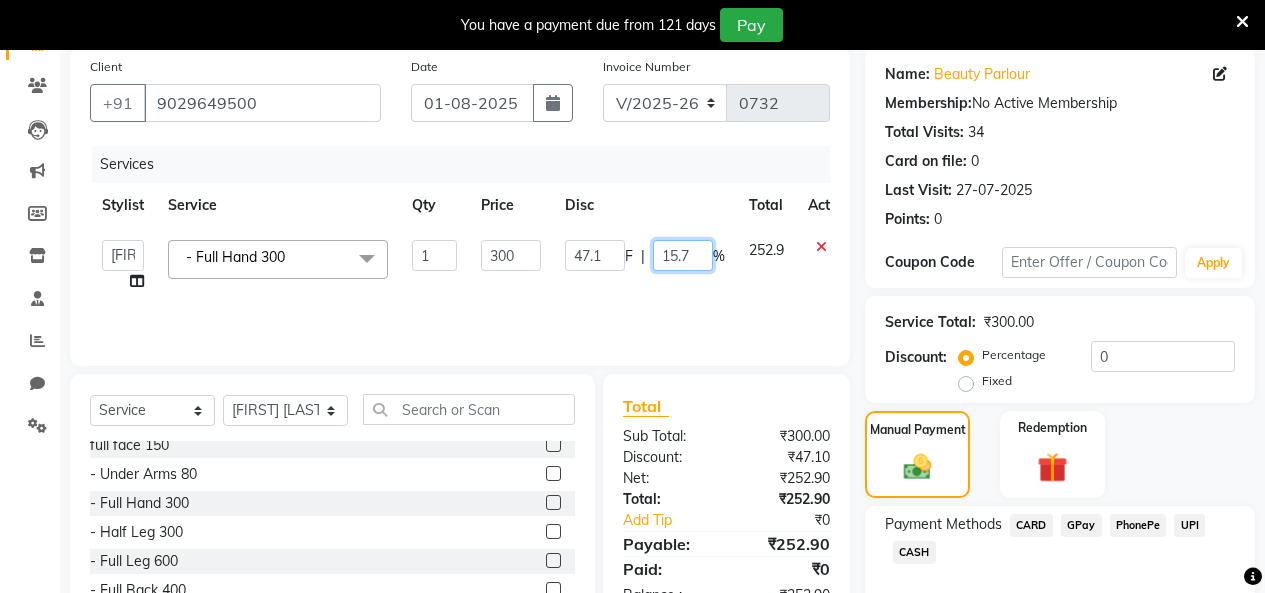 click on "15.7" 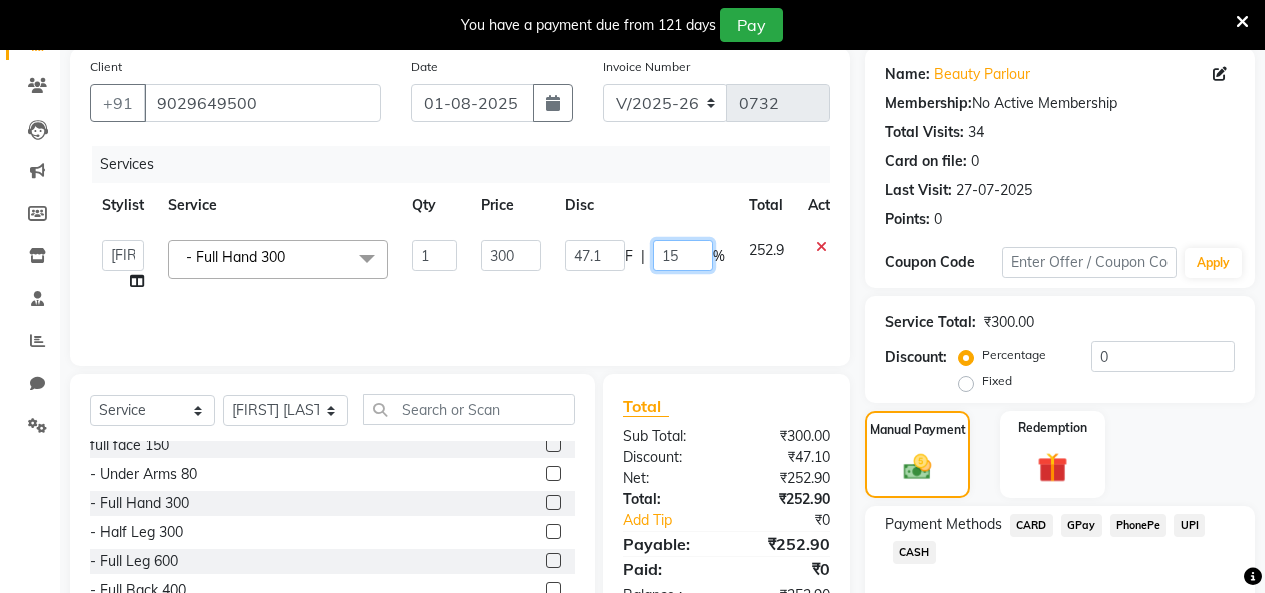 type on "15.8" 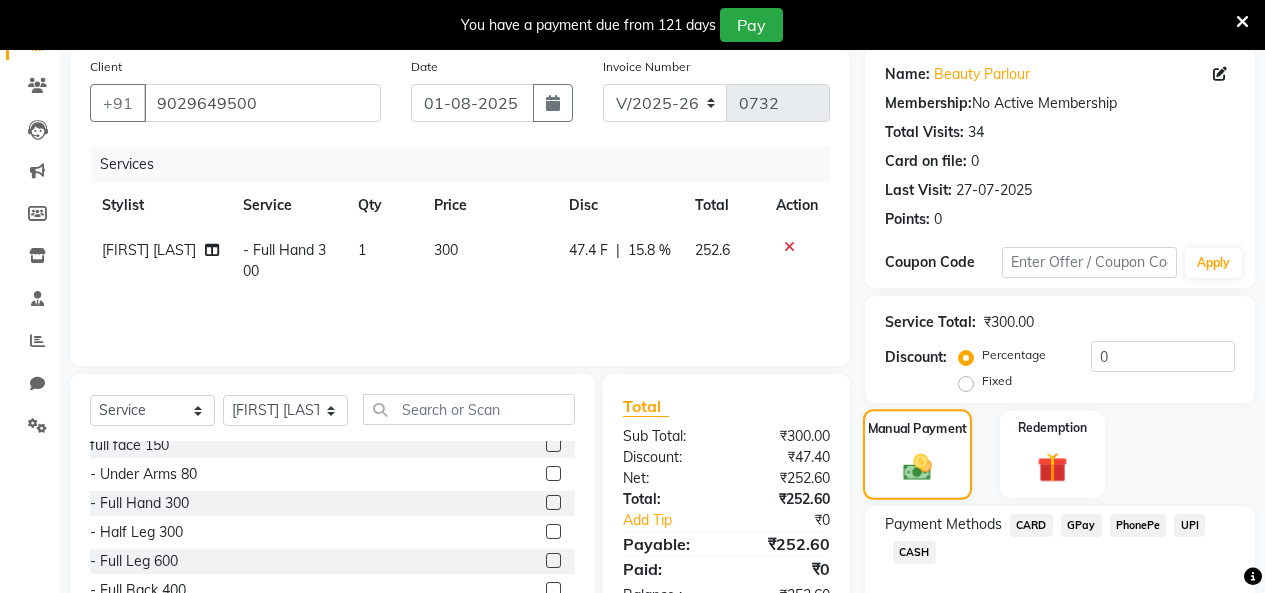 click on "Manual Payment" 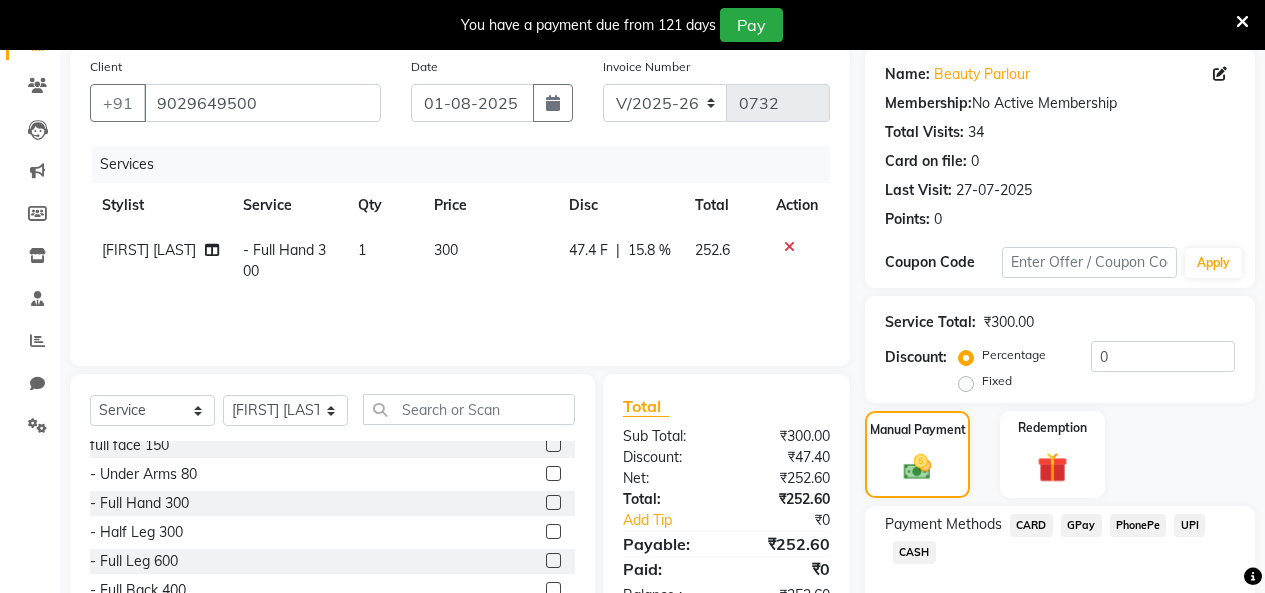 click on "15.8 %" 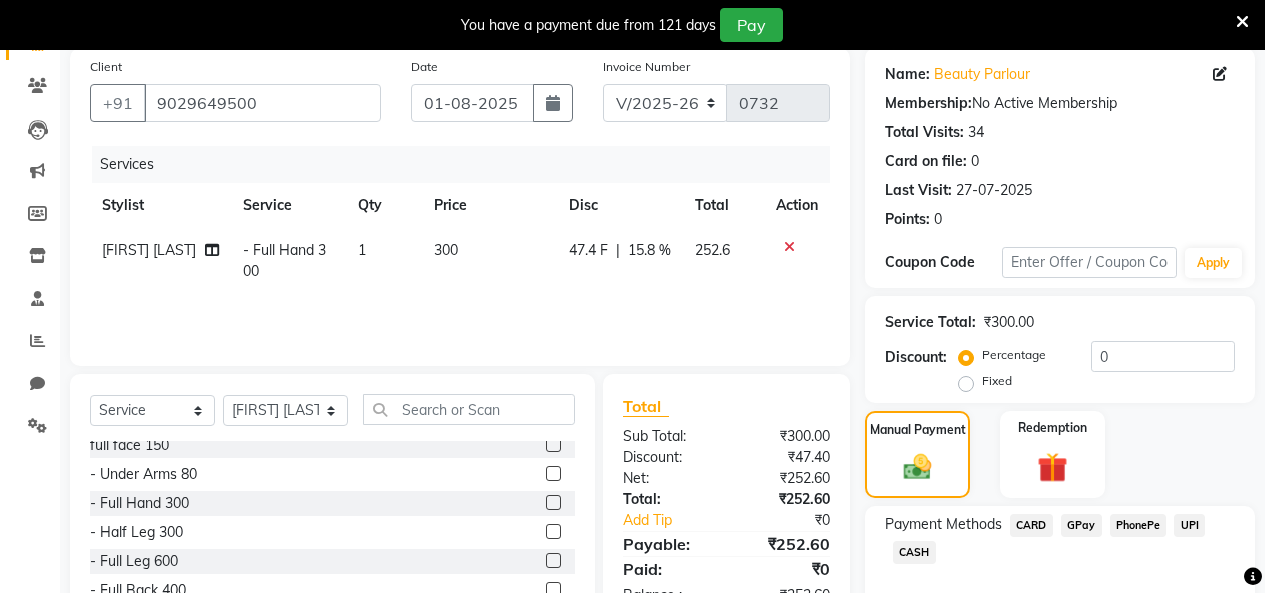 select on "76923" 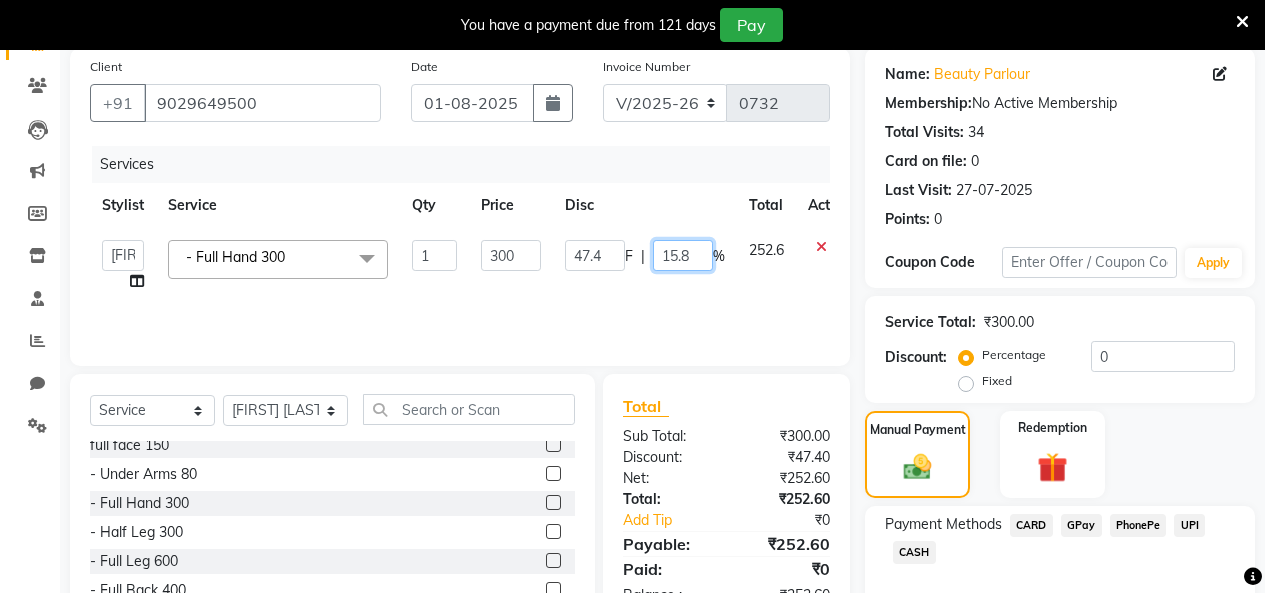 click on "15.8" 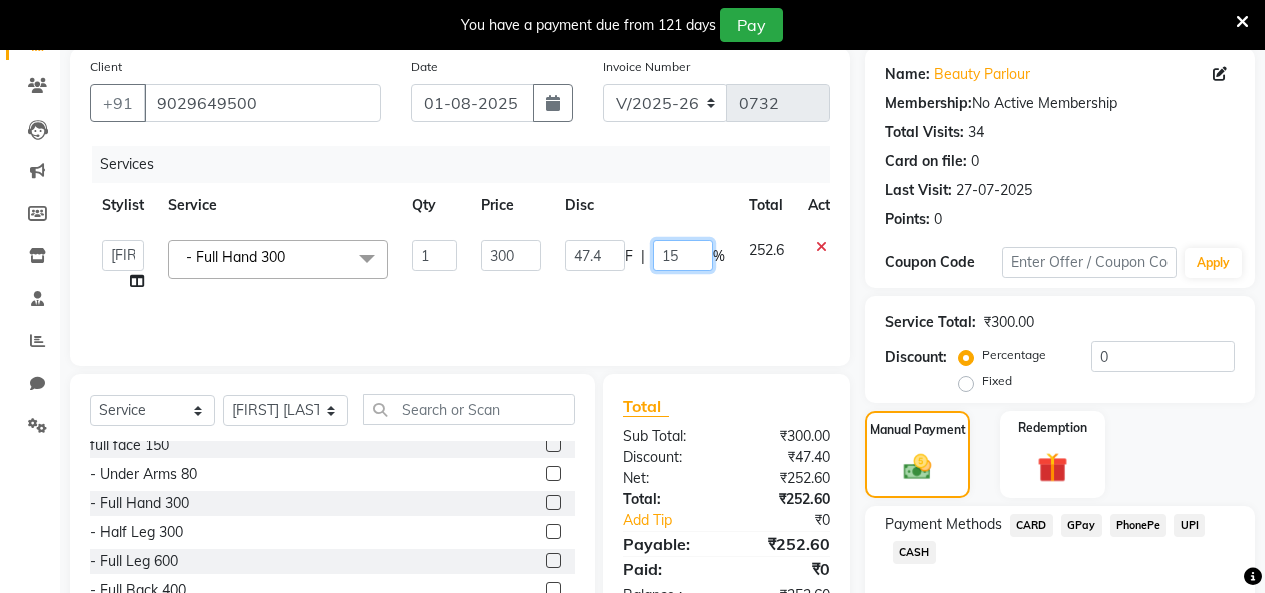 type on "1" 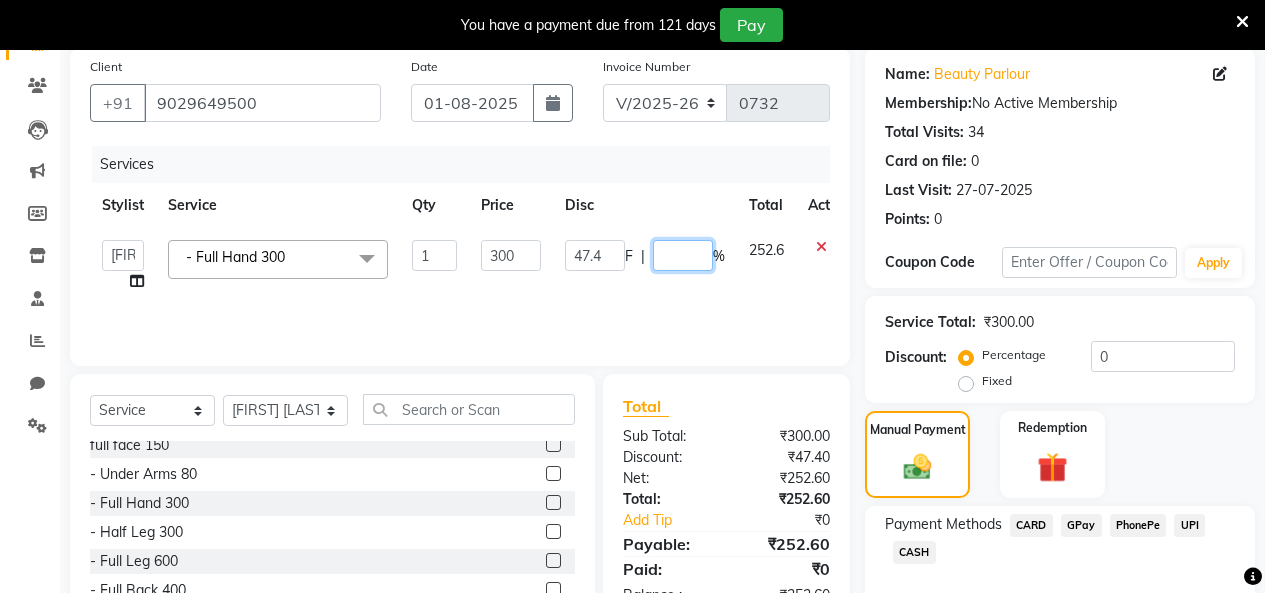 type on "1" 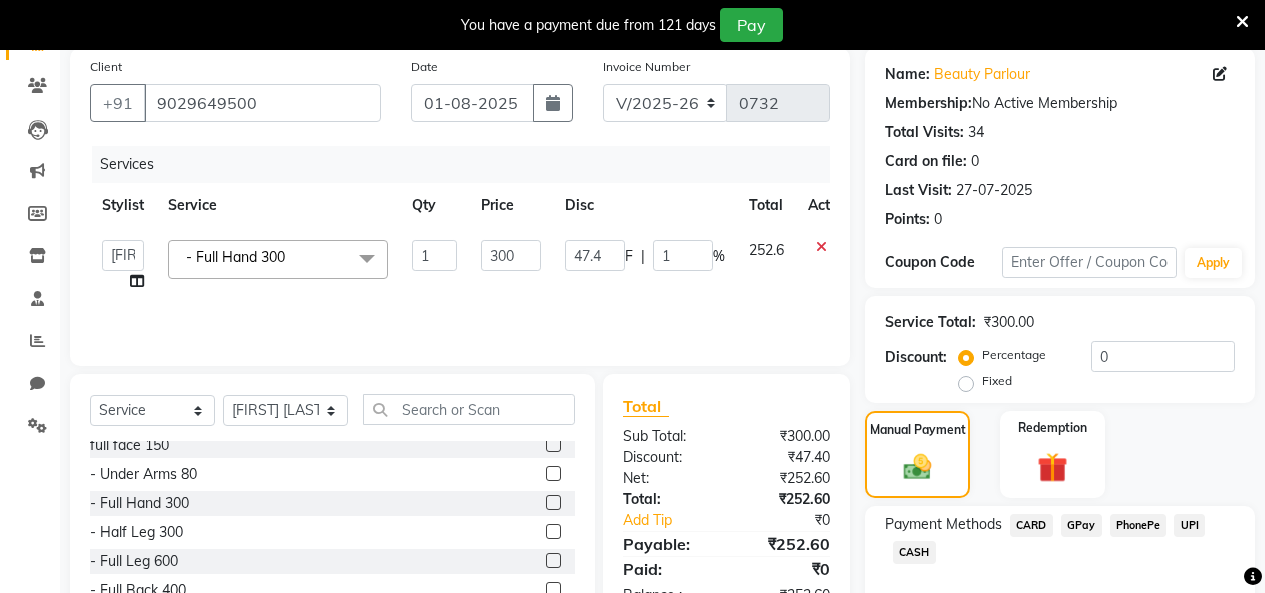 click on "- Half Leg 300" 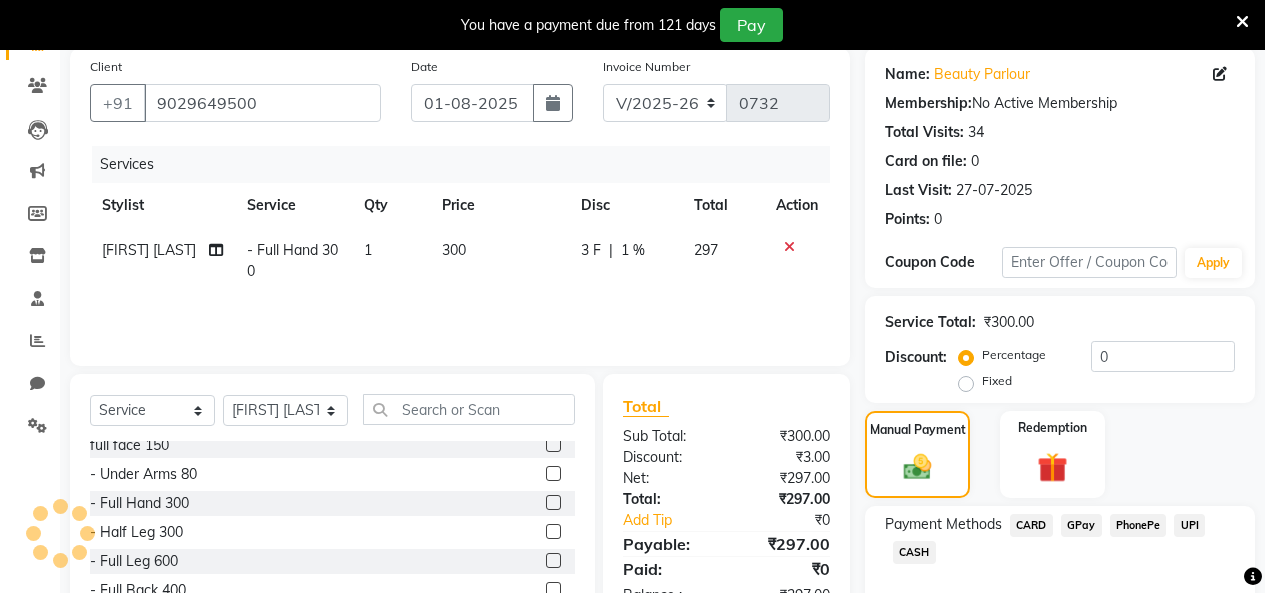 click on "1 %" 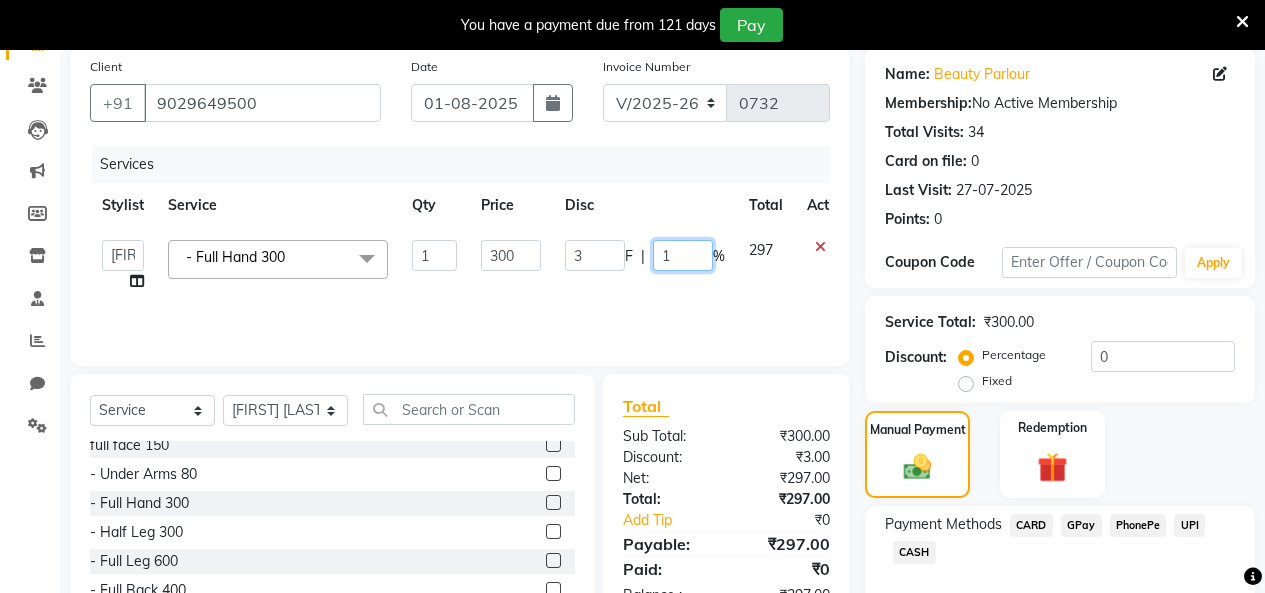 click on "1" 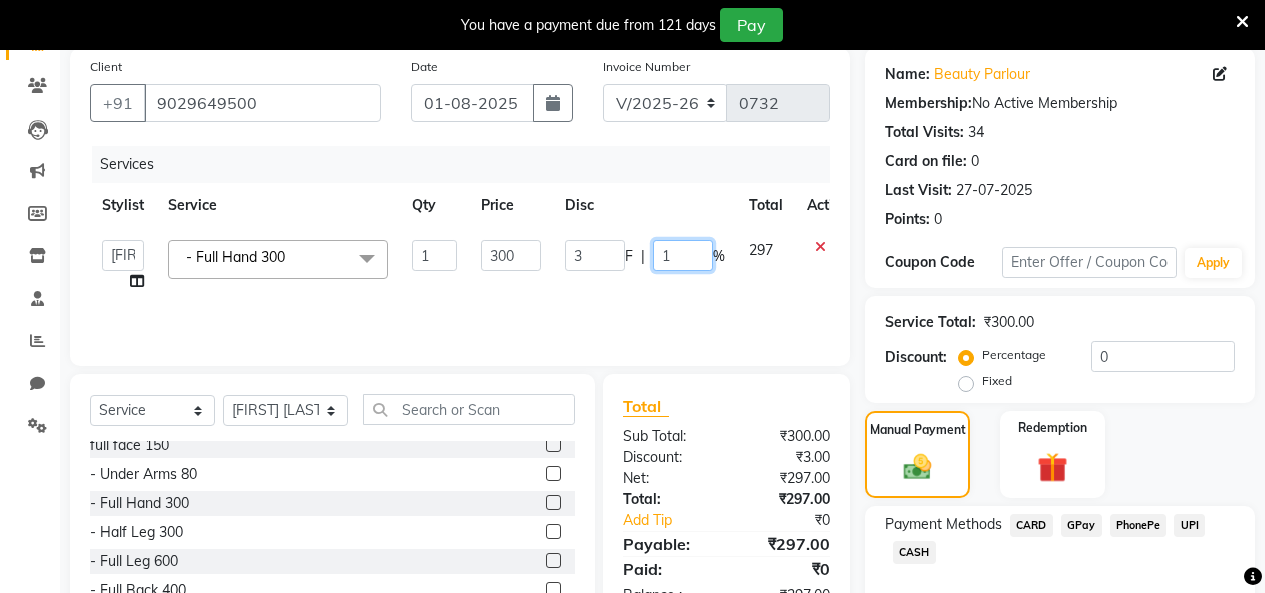 type on "16" 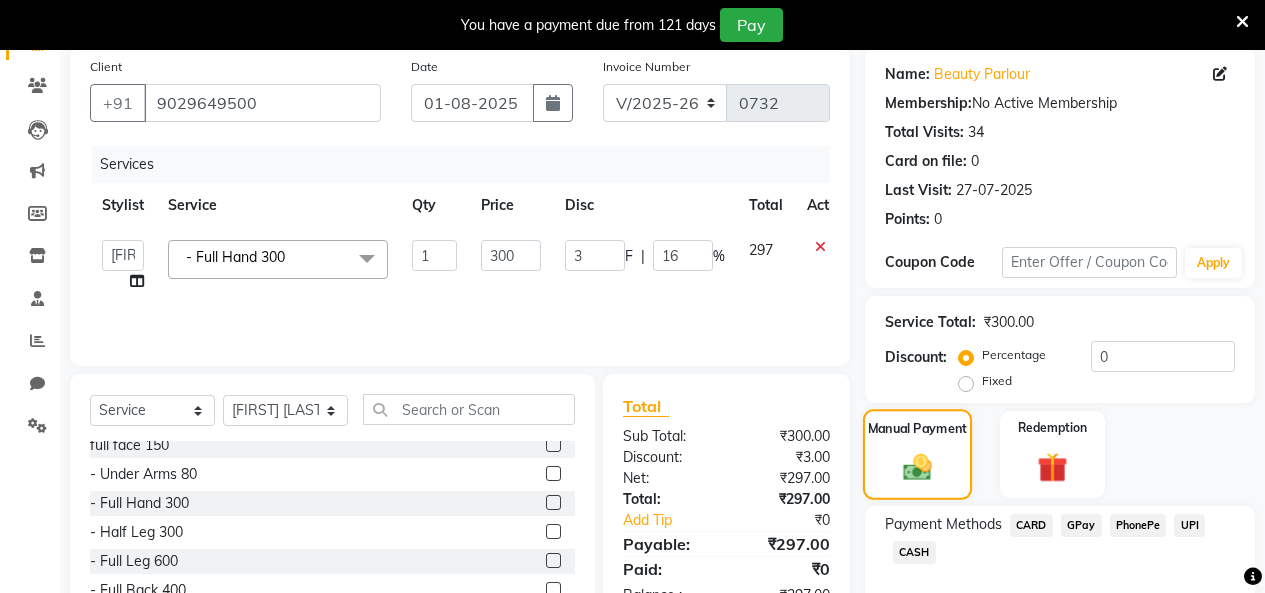 click 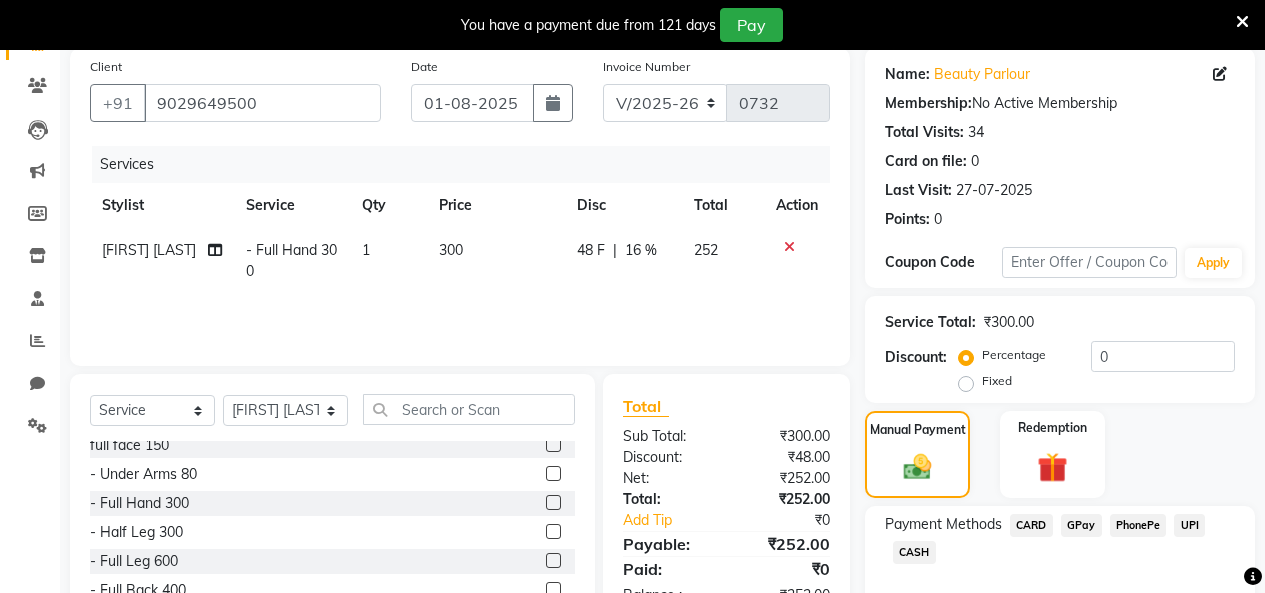 click on "16 %" 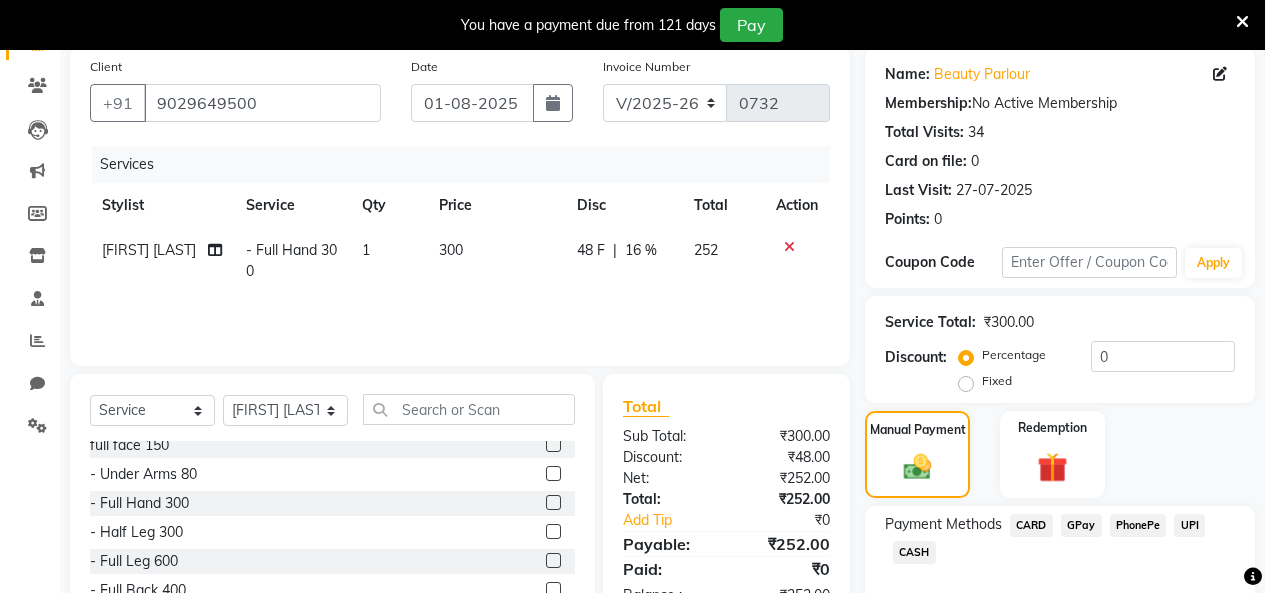 select on "76923" 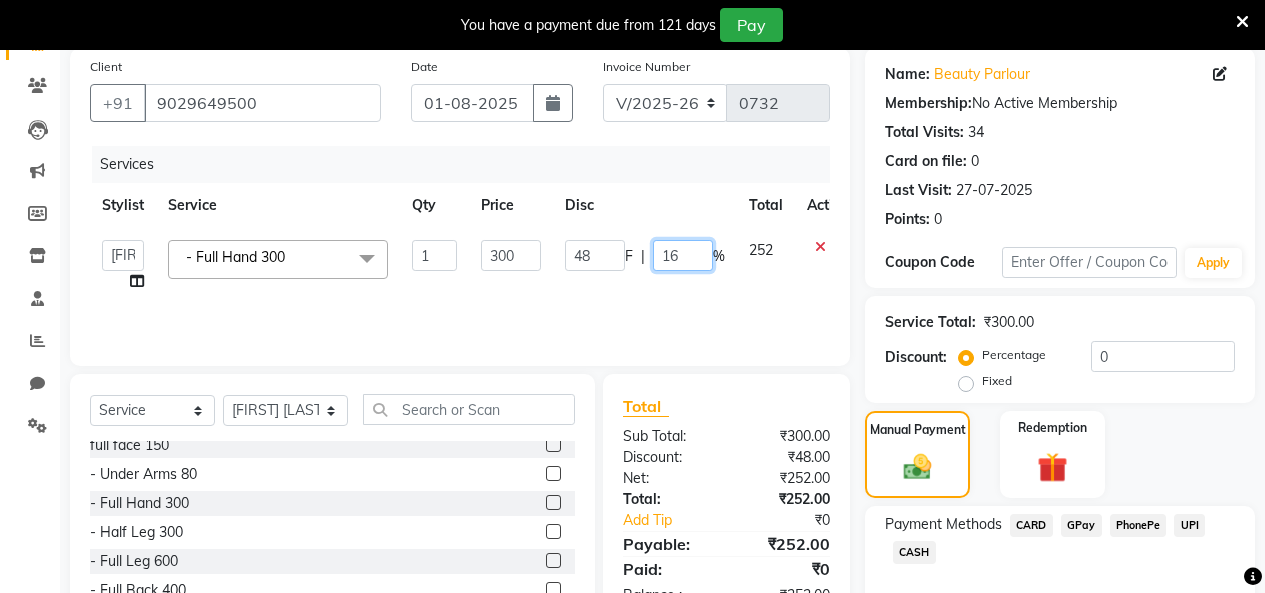click on "16" 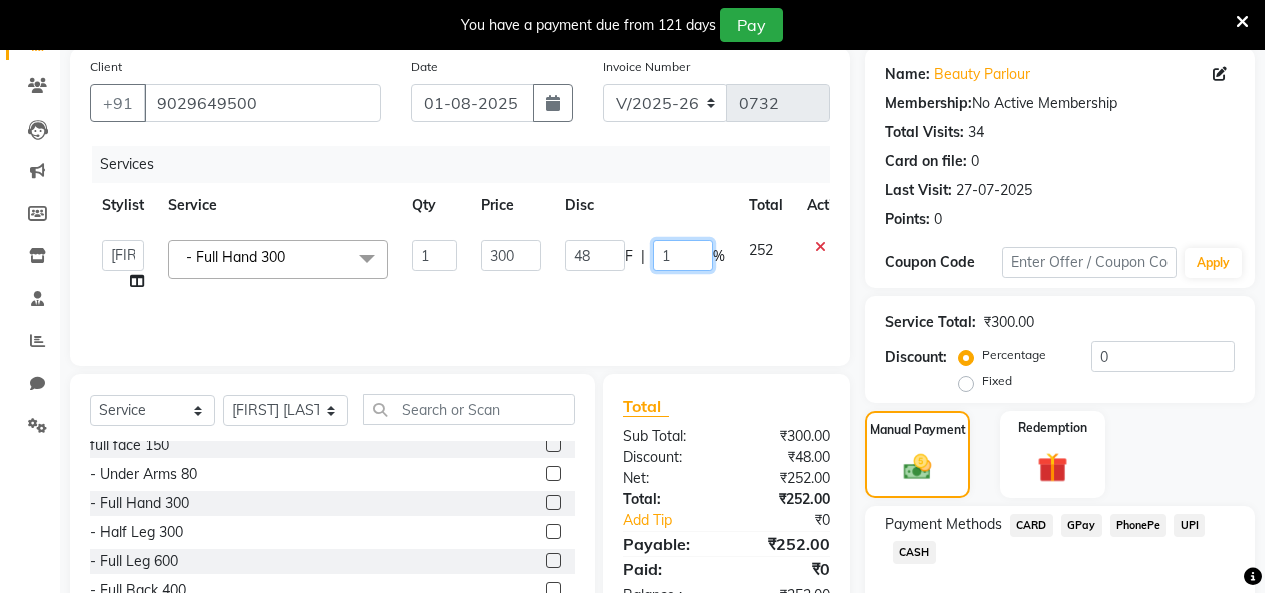 type on "17" 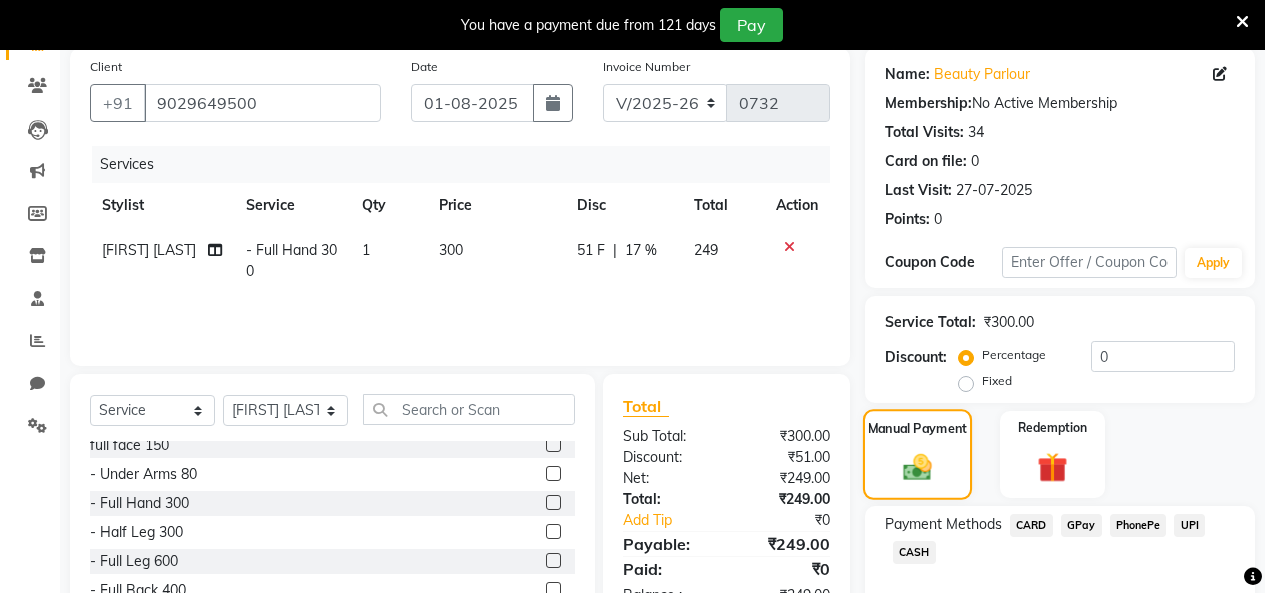 click 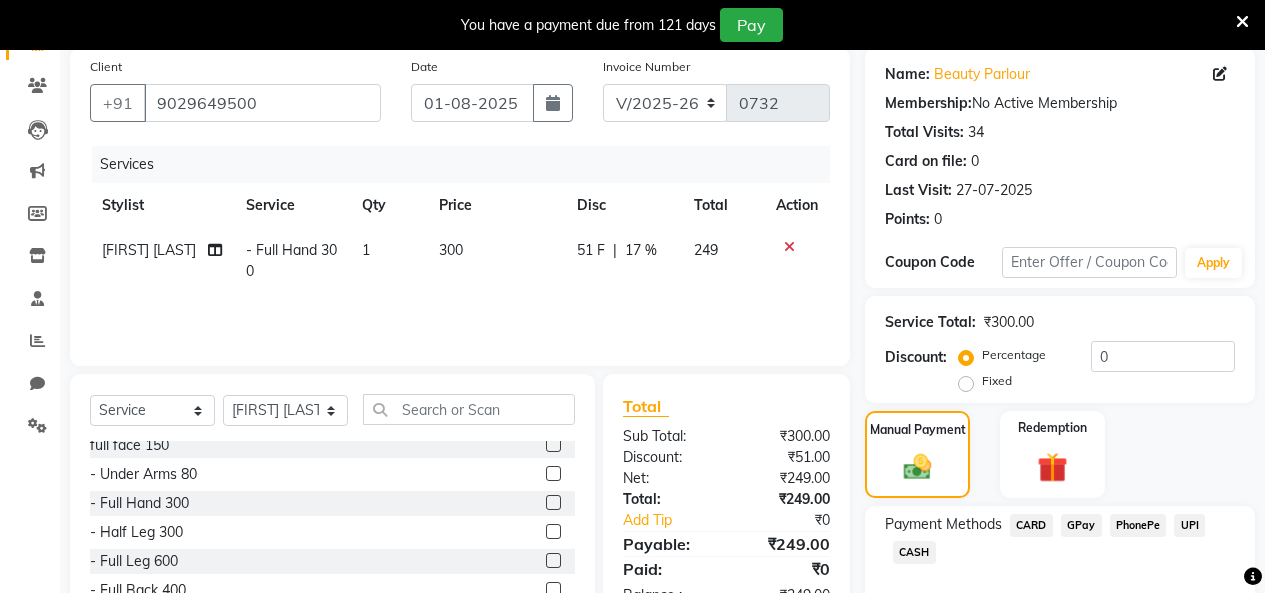 click on "17 %" 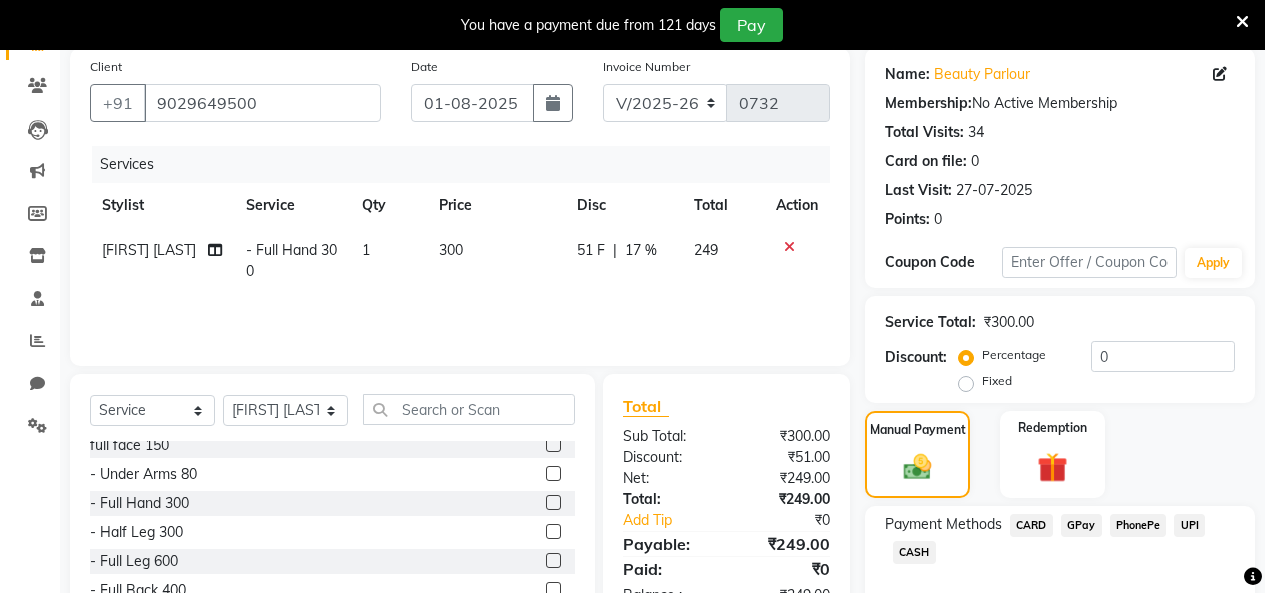 select on "76923" 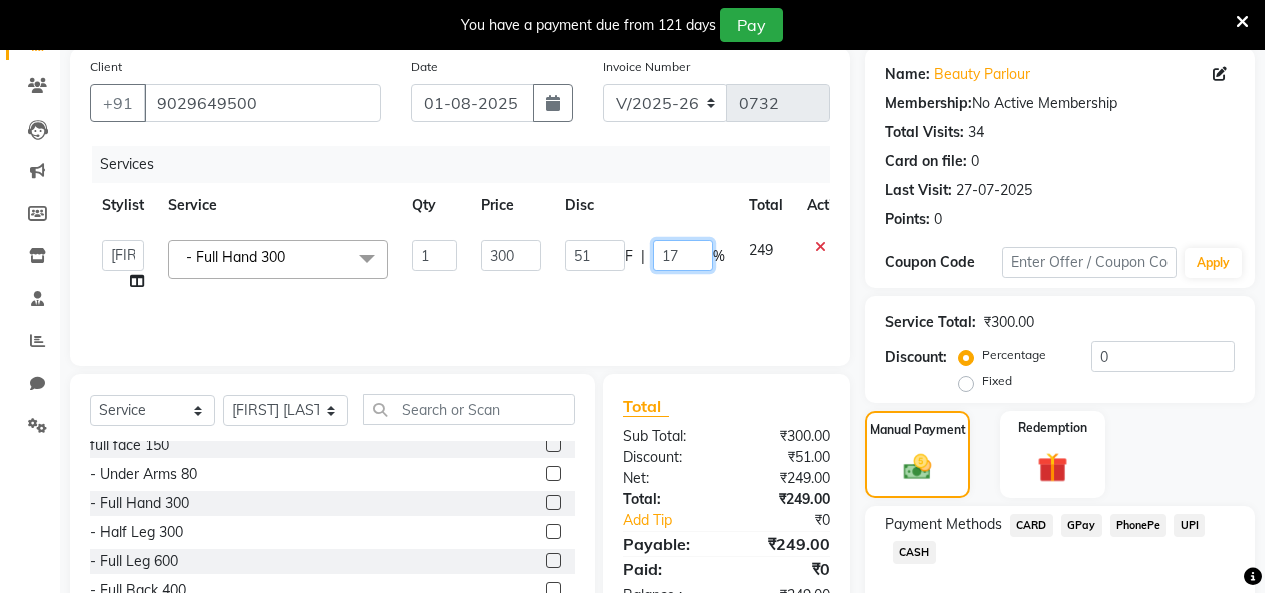 click on "17" 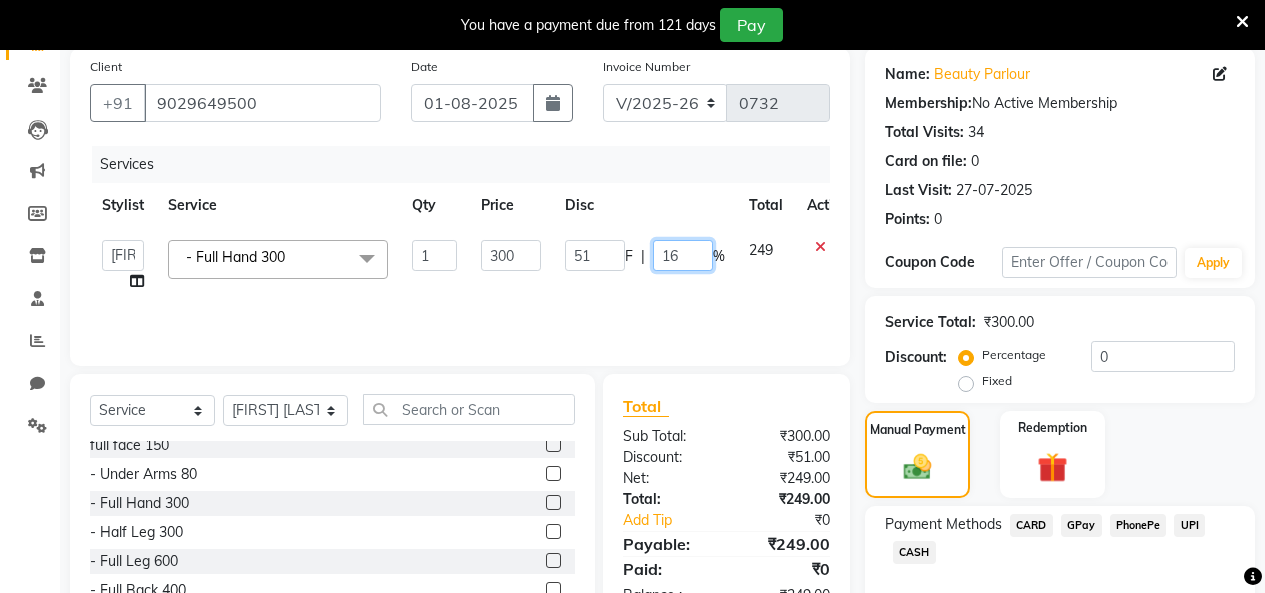 type on "16.9" 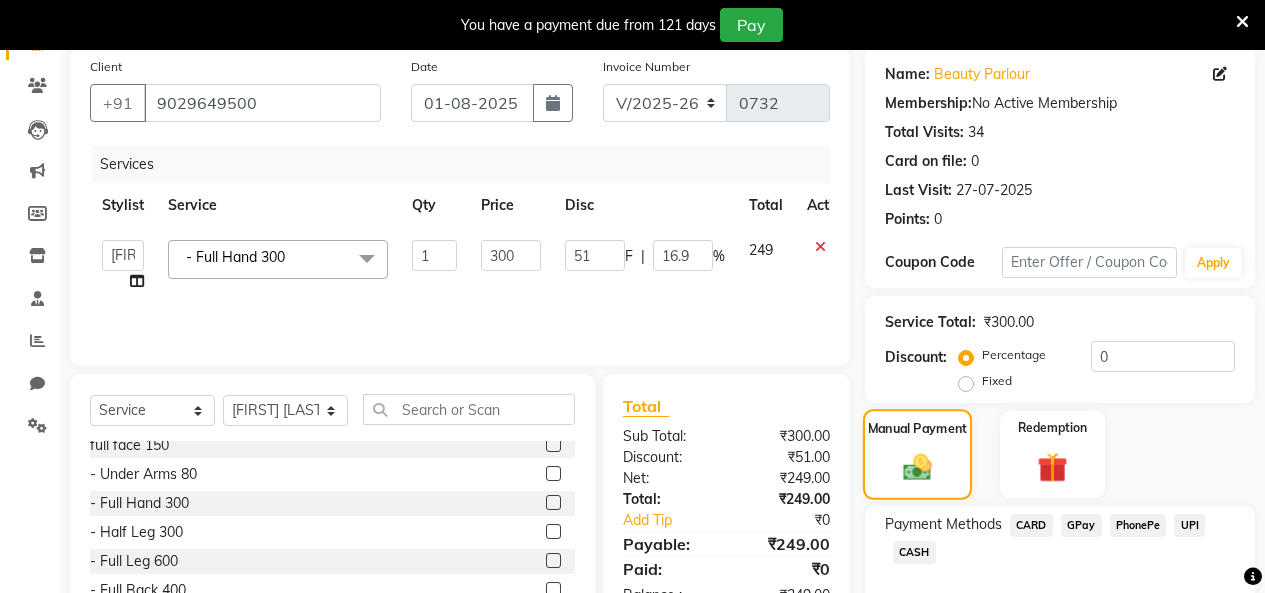 click on "Manual Payment" 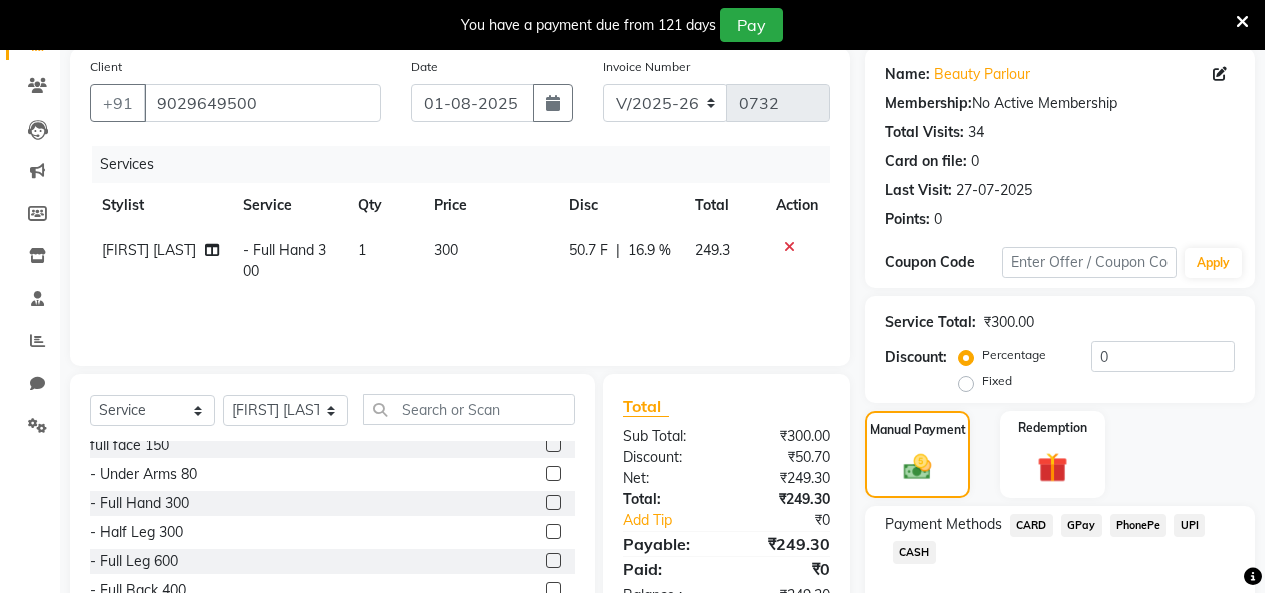 click 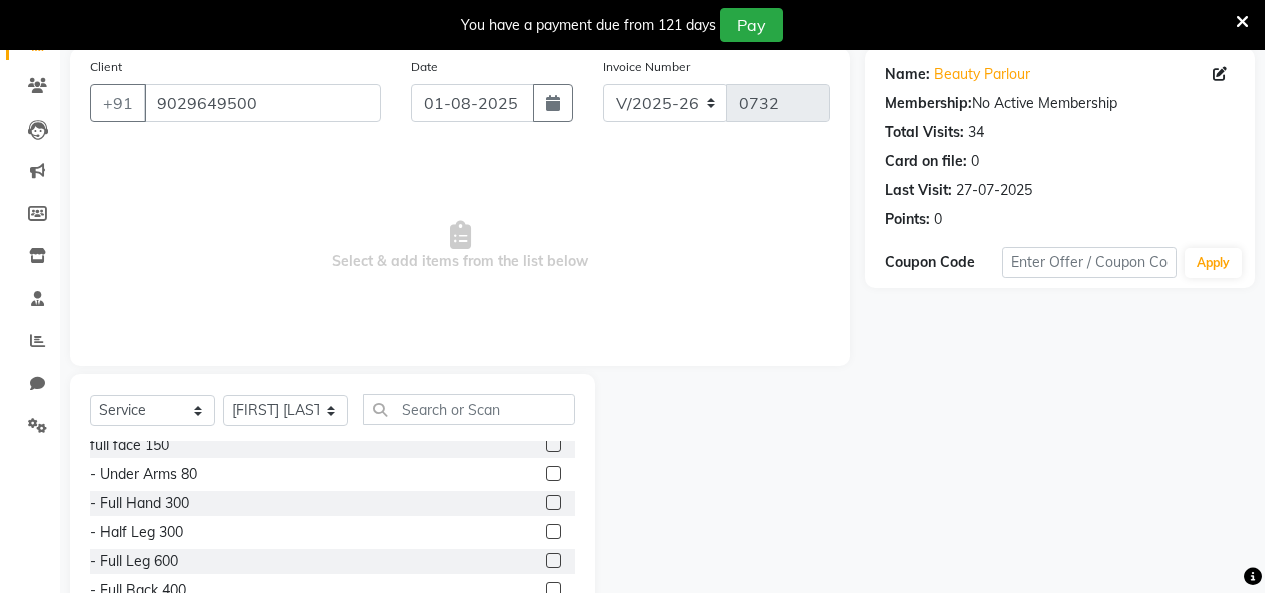 click 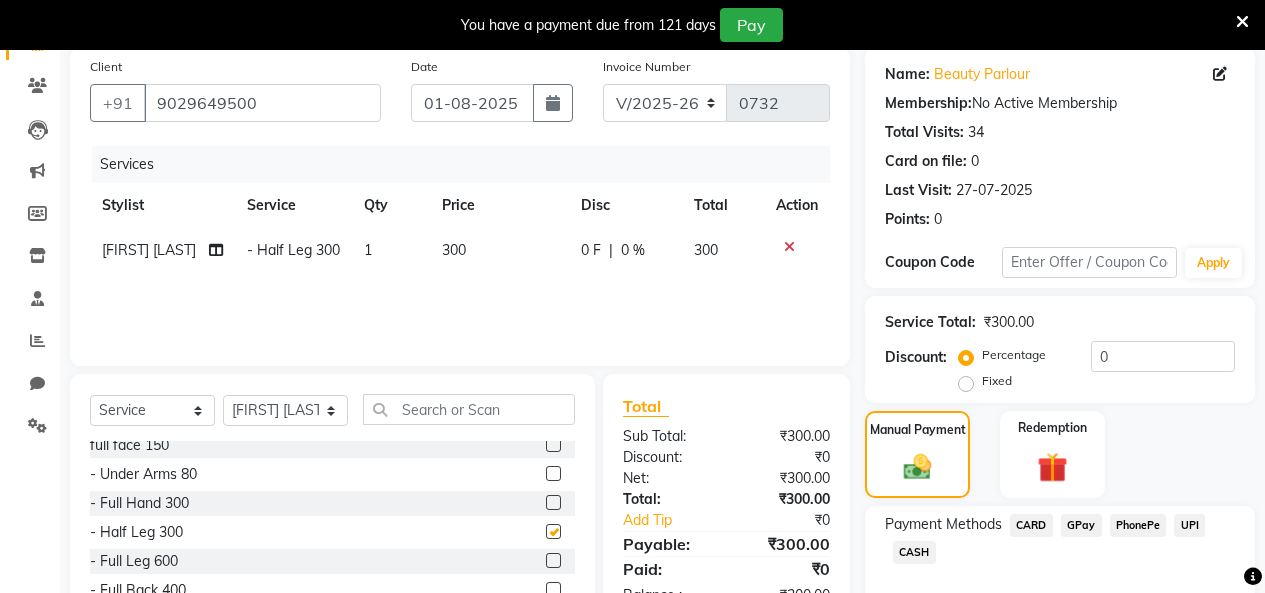 checkbox on "false" 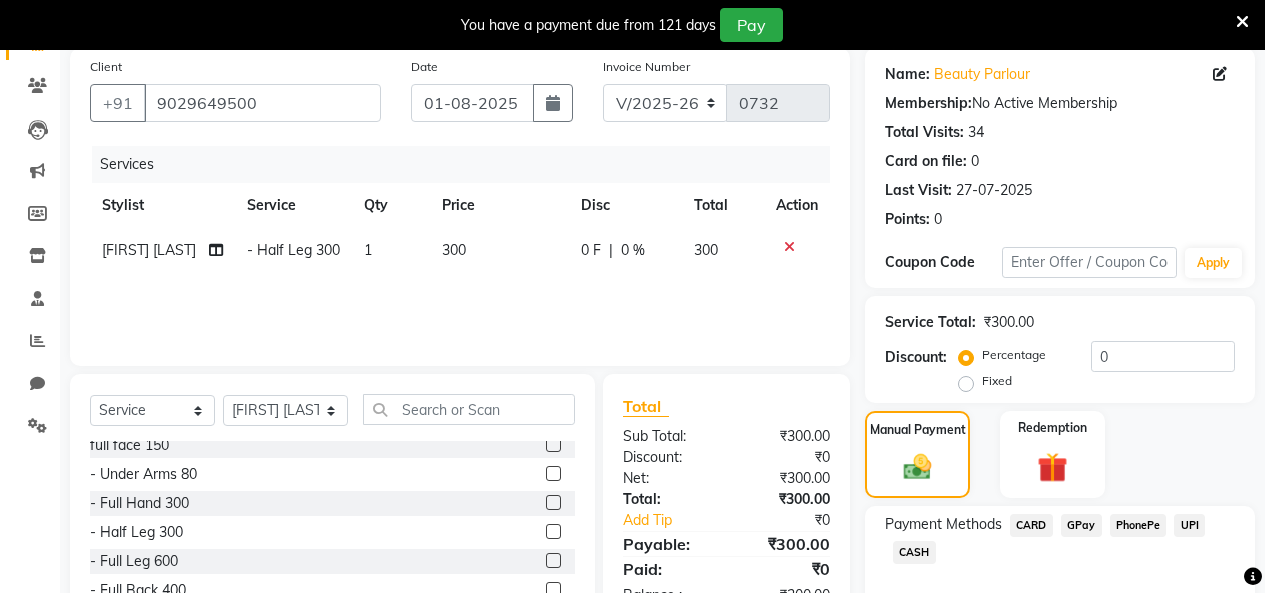 click on "300" 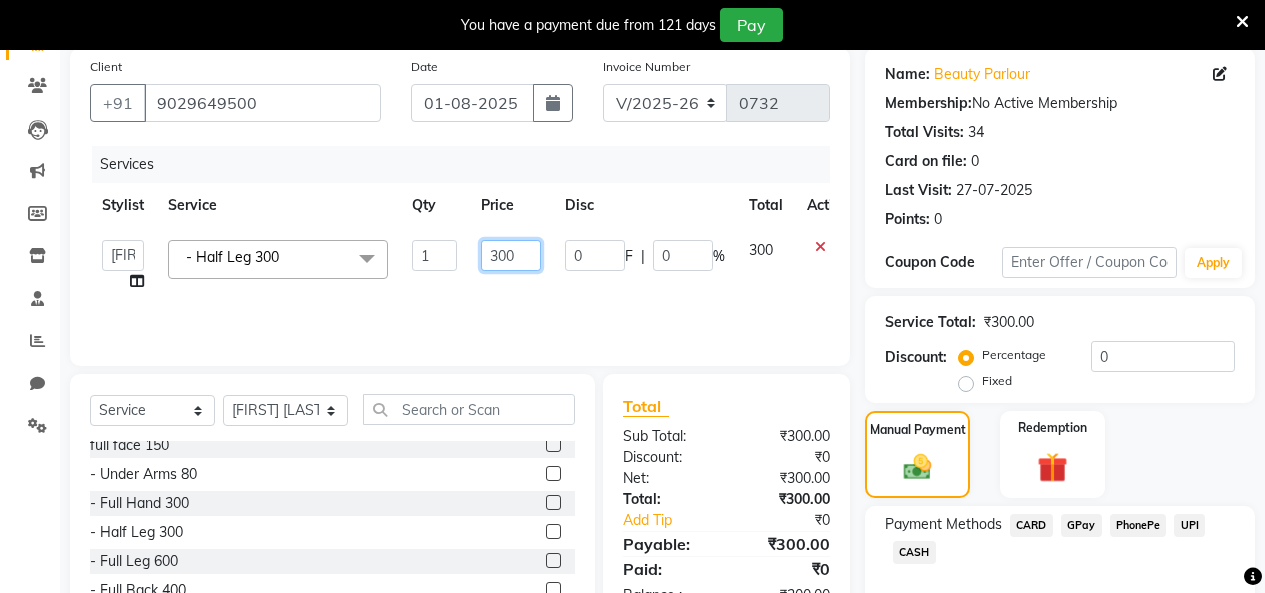 click on "300" 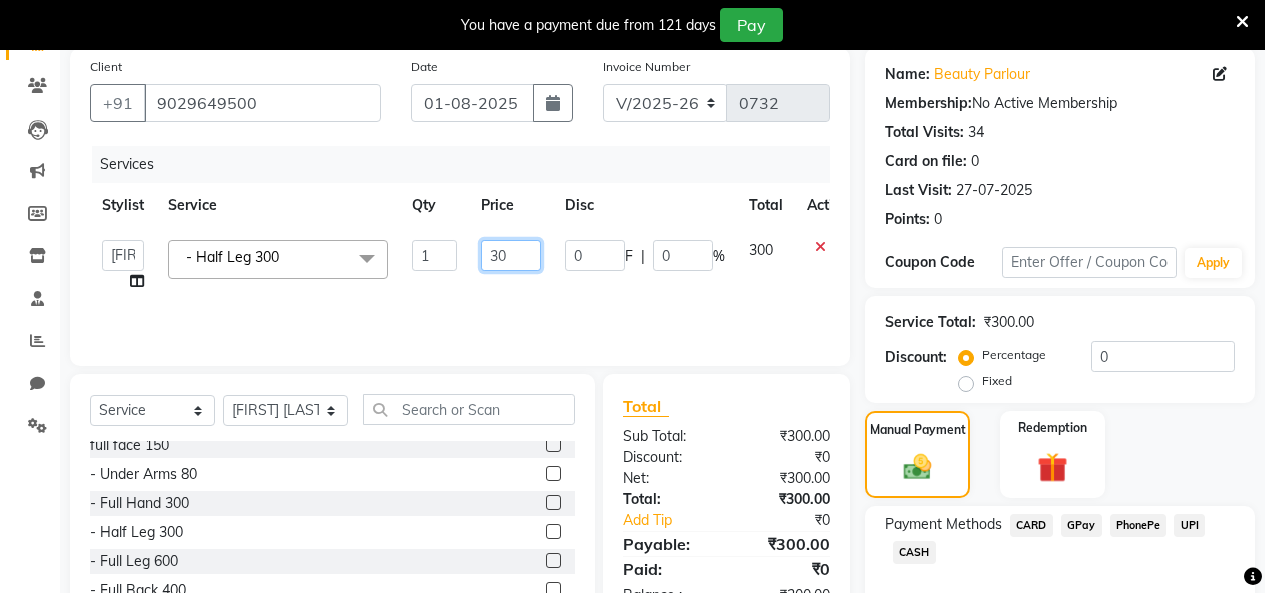 type on "3" 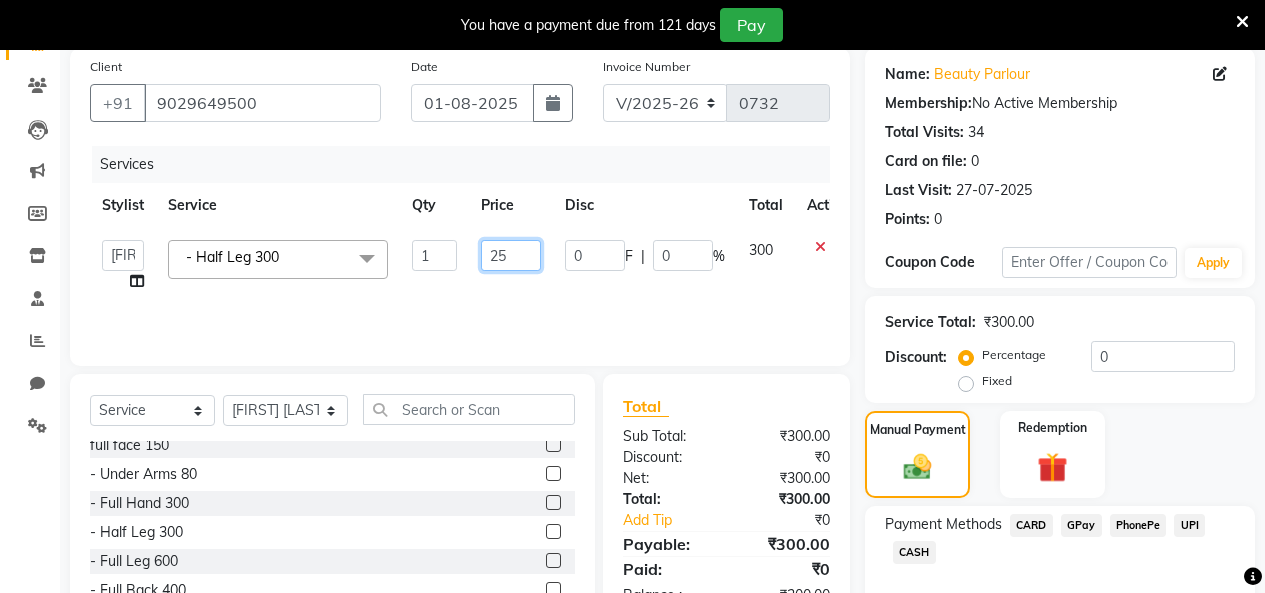 type on "250" 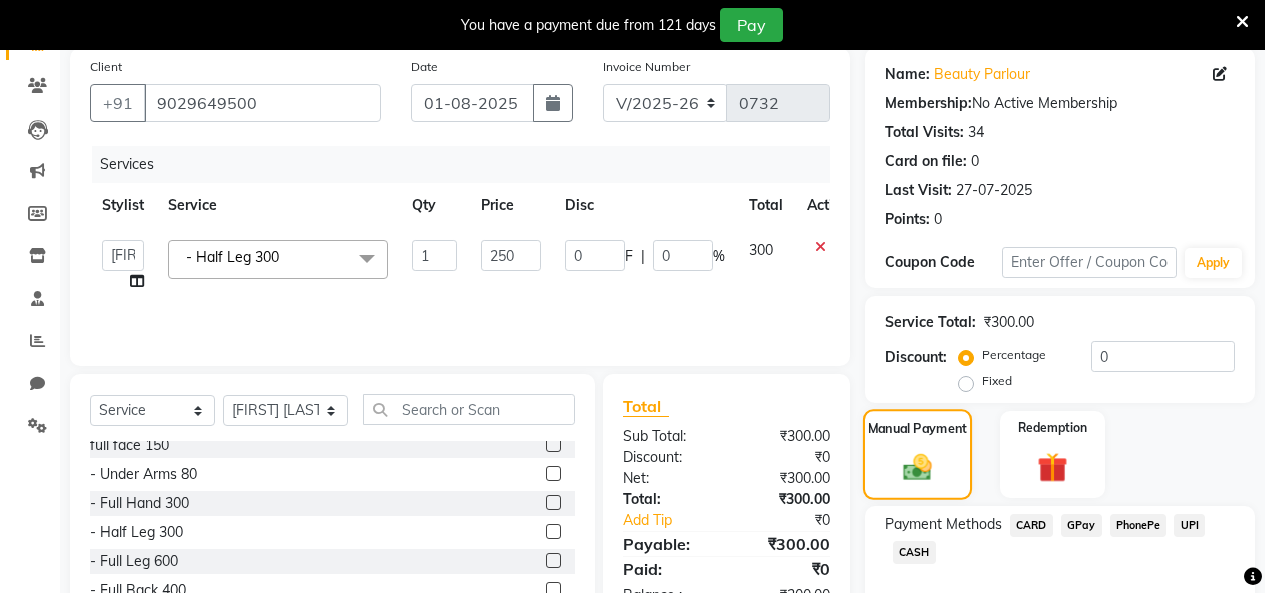 drag, startPoint x: 905, startPoint y: 463, endPoint x: 896, endPoint y: 456, distance: 11.401754 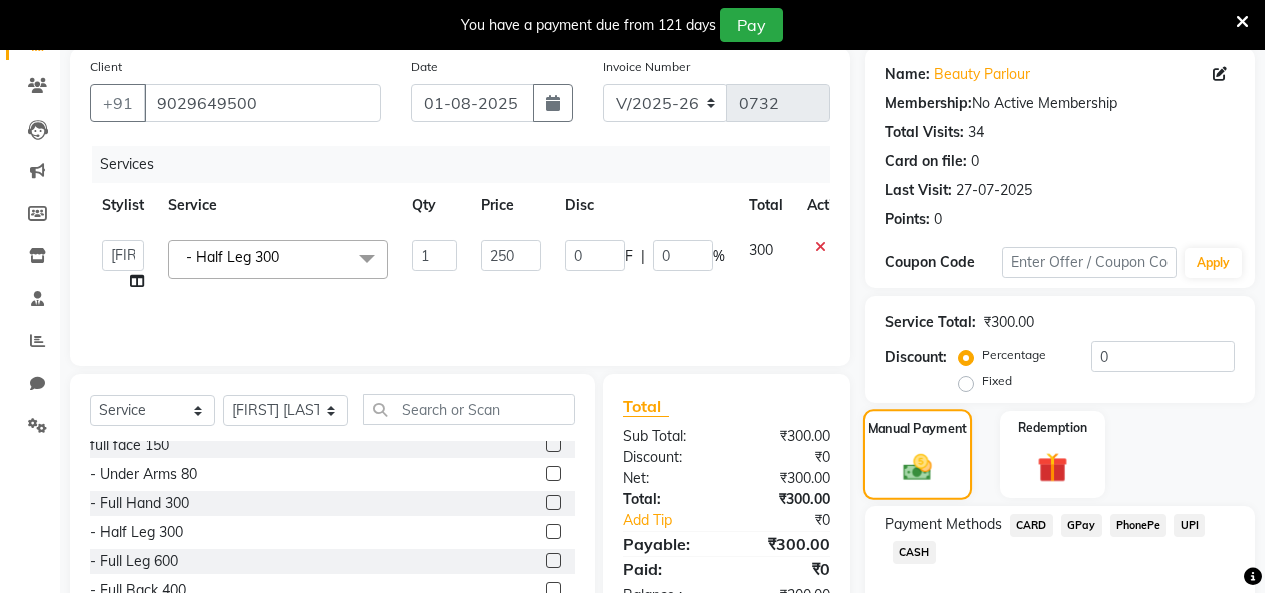 click 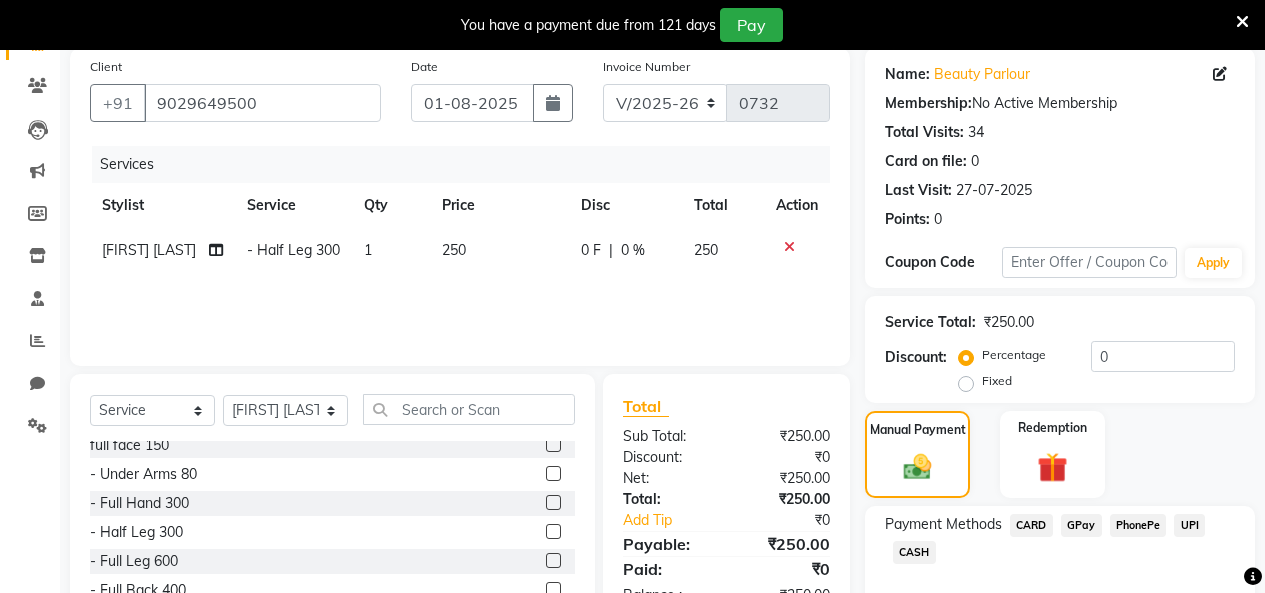 click on "CASH" 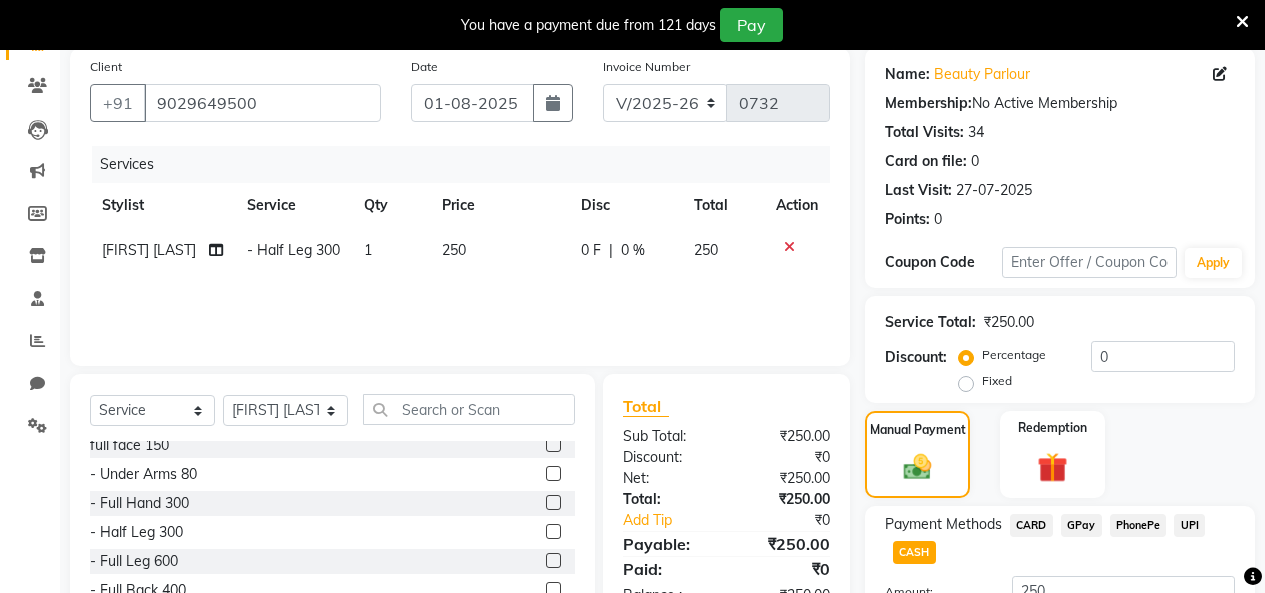 scroll, scrollTop: 312, scrollLeft: 0, axis: vertical 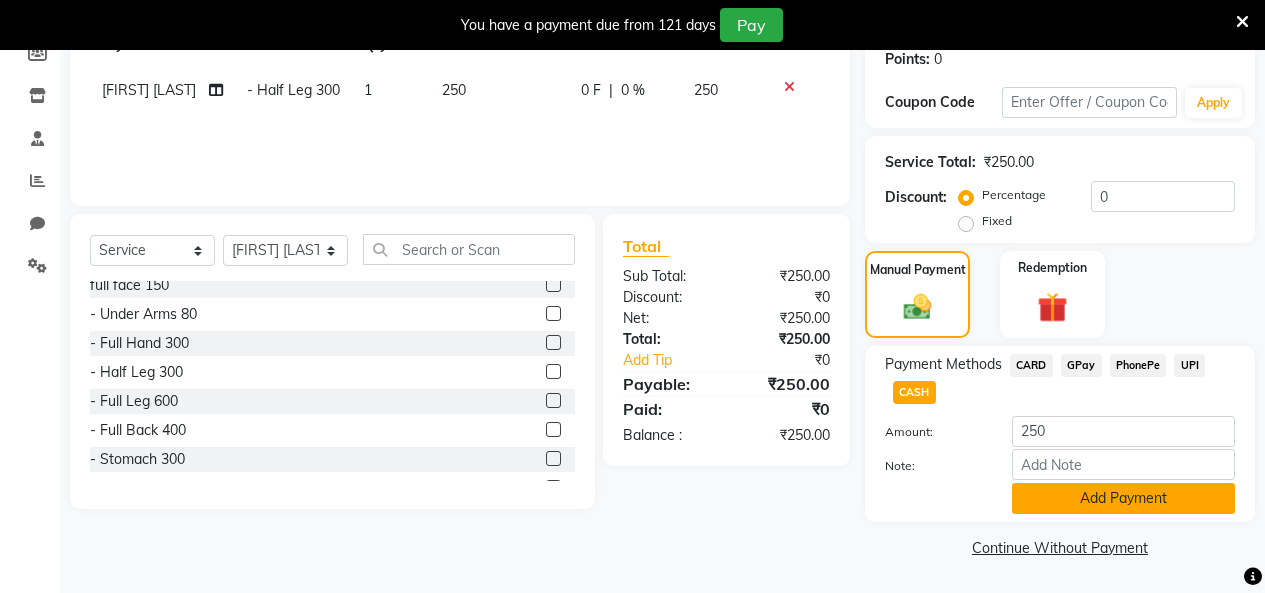 click on "Add Payment" 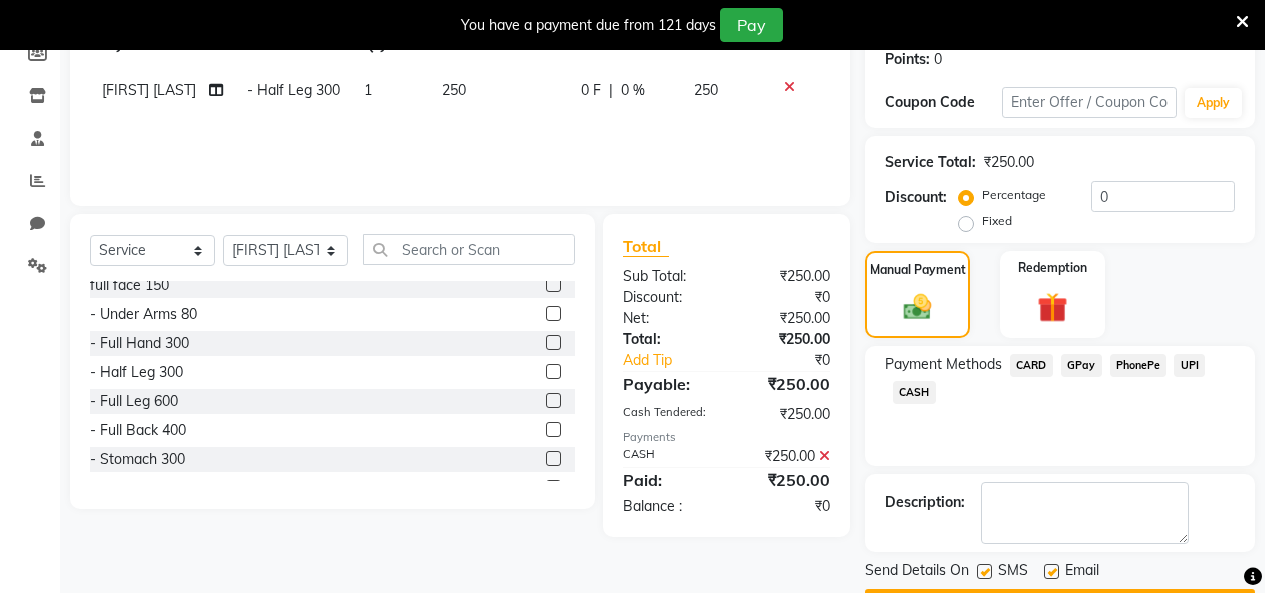 scroll, scrollTop: 369, scrollLeft: 0, axis: vertical 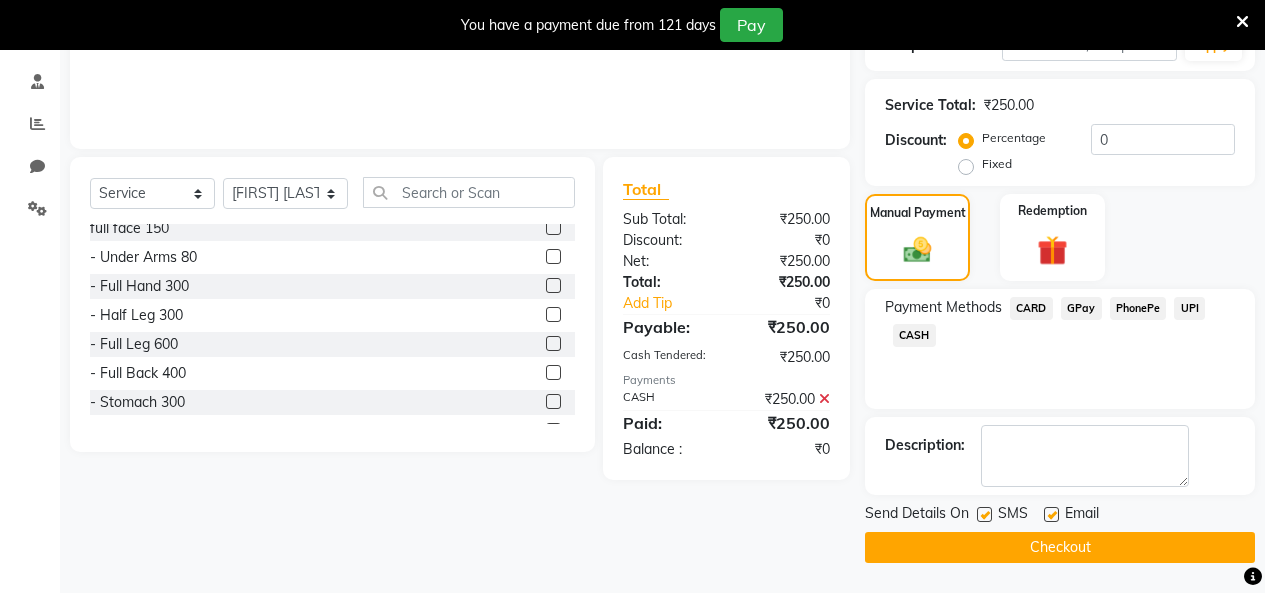click on "Checkout" 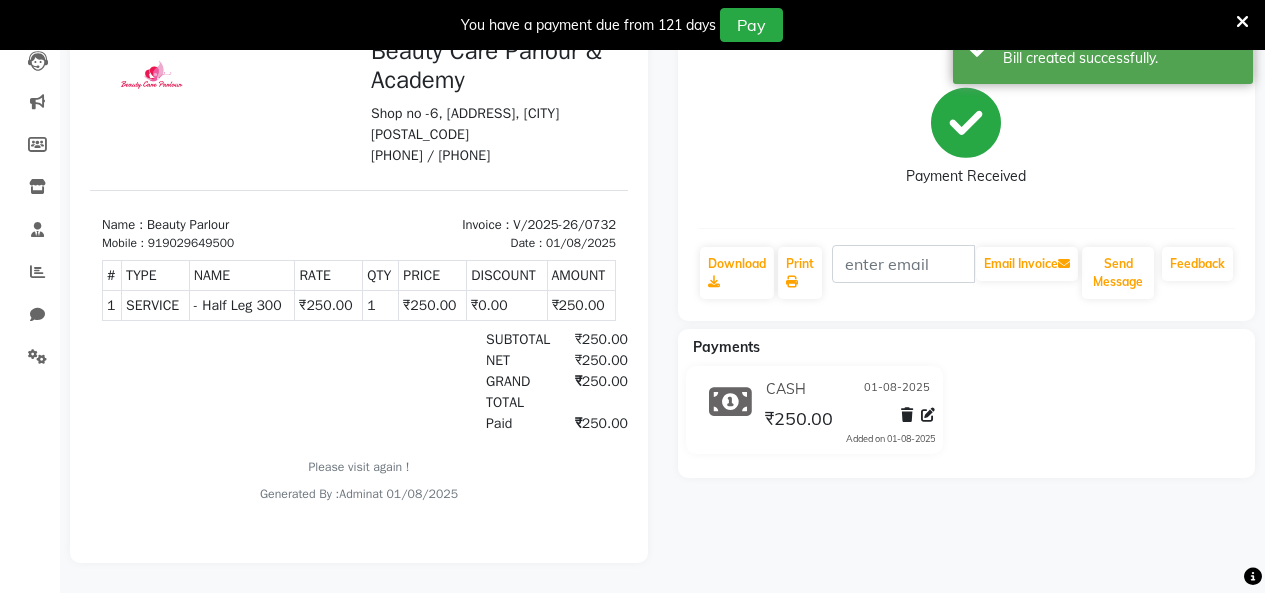 scroll, scrollTop: 0, scrollLeft: 0, axis: both 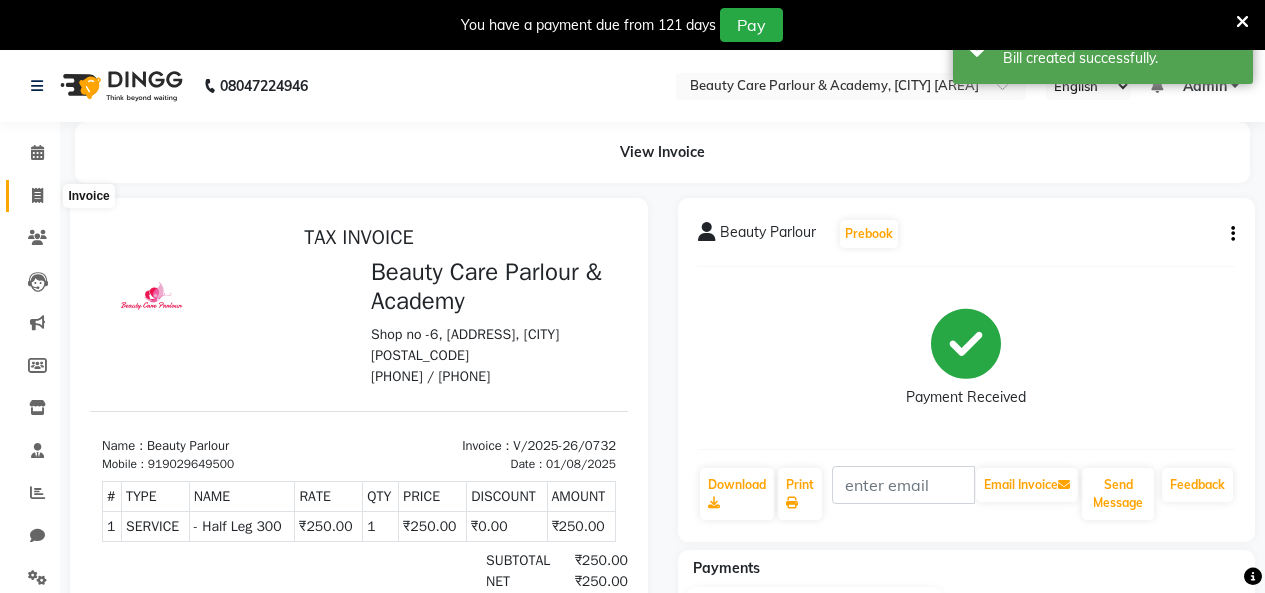 click 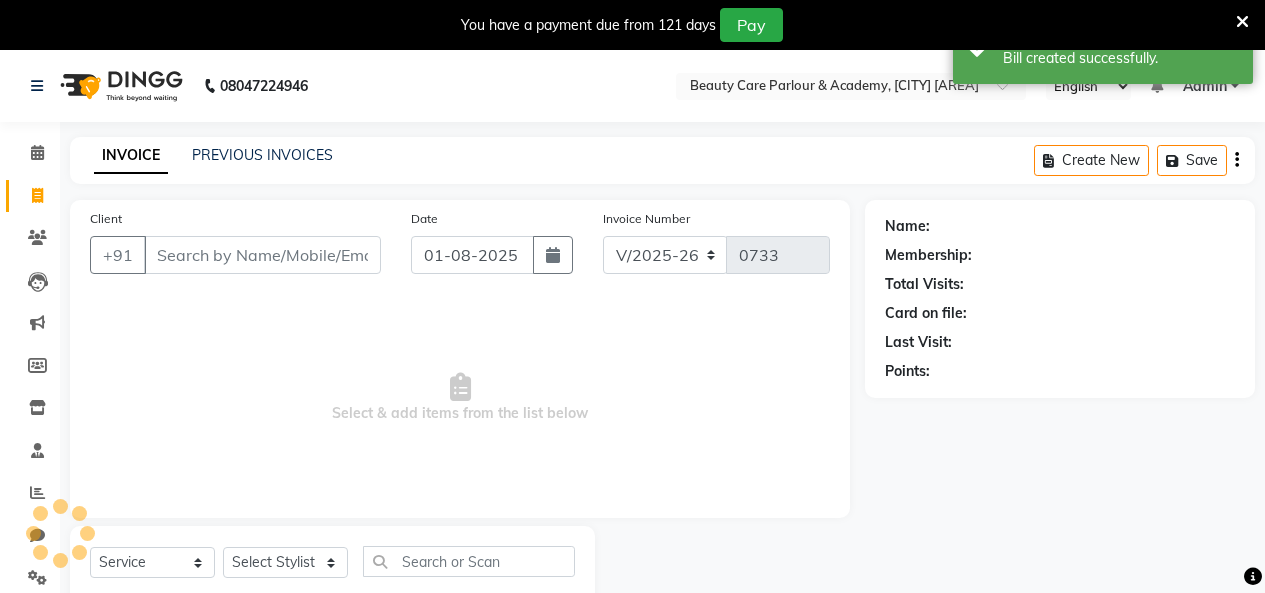 scroll, scrollTop: 58, scrollLeft: 0, axis: vertical 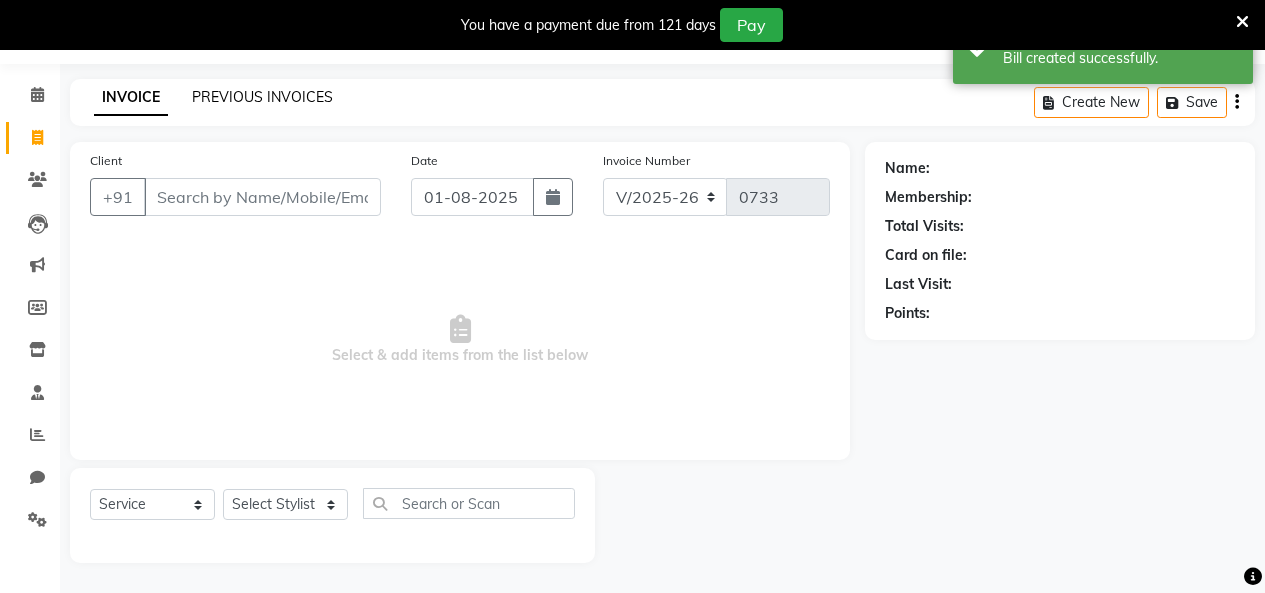 click on "PREVIOUS INVOICES" 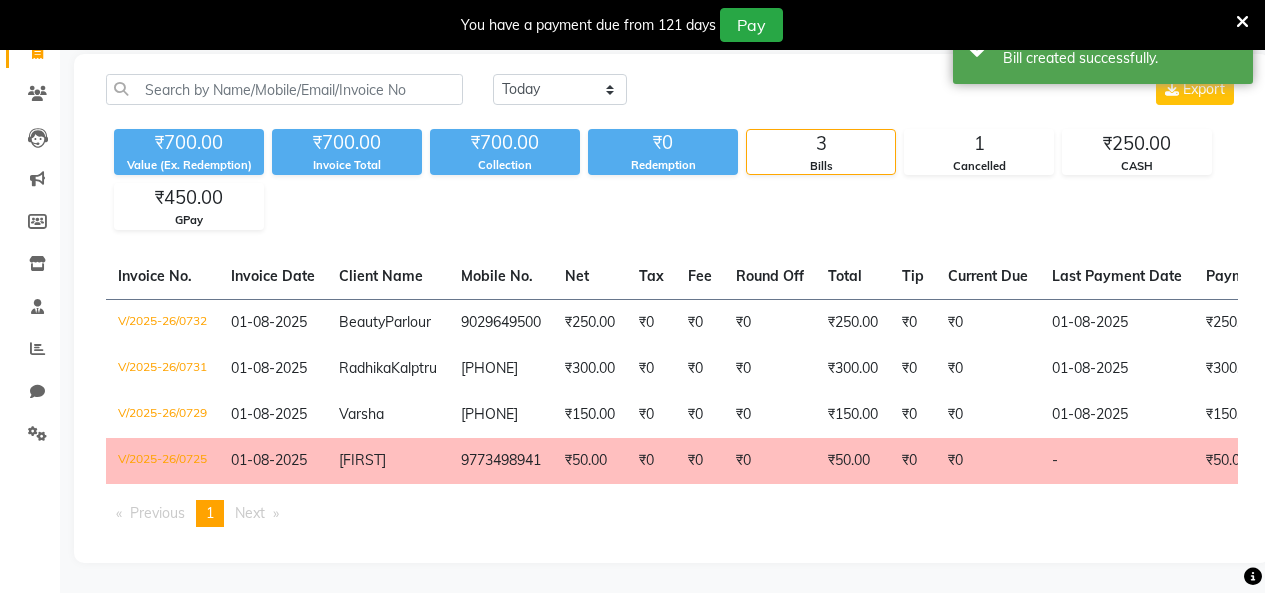 scroll, scrollTop: 170, scrollLeft: 0, axis: vertical 